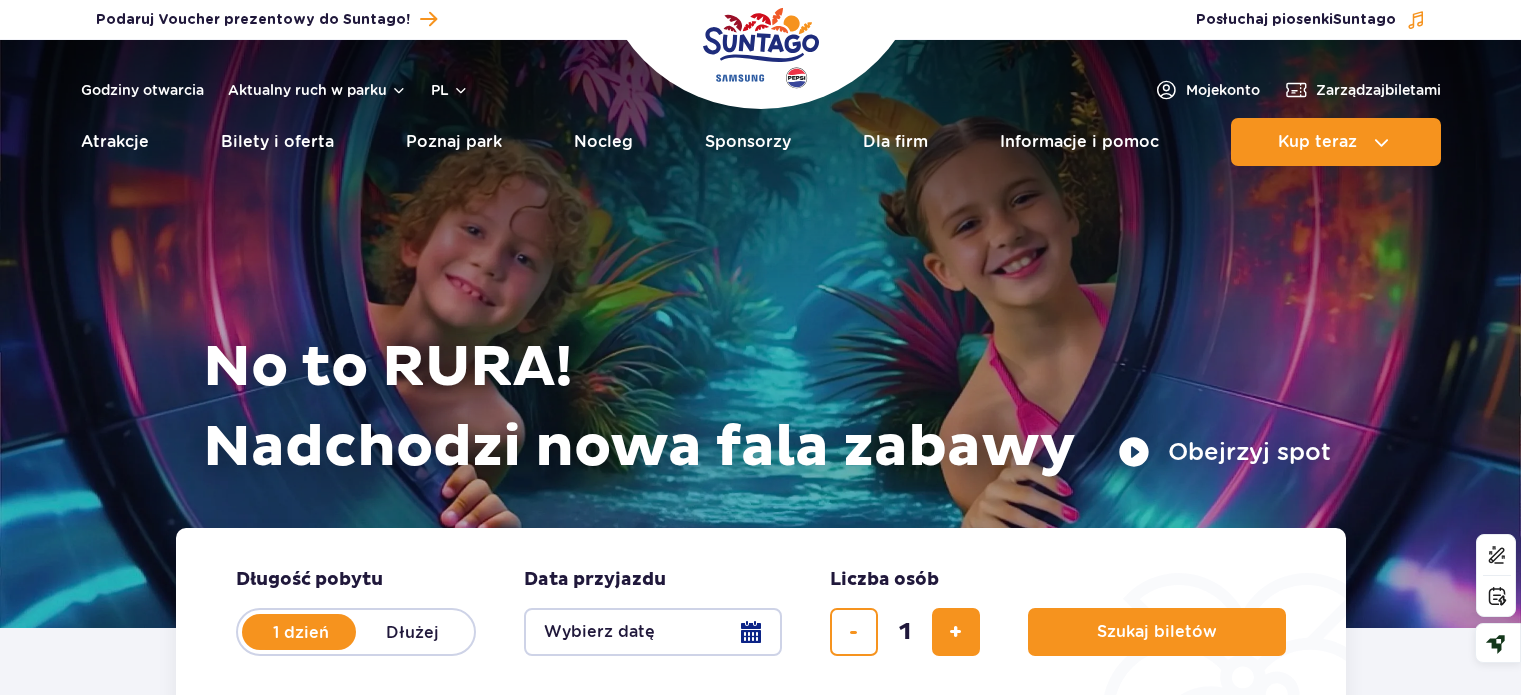scroll, scrollTop: 0, scrollLeft: 0, axis: both 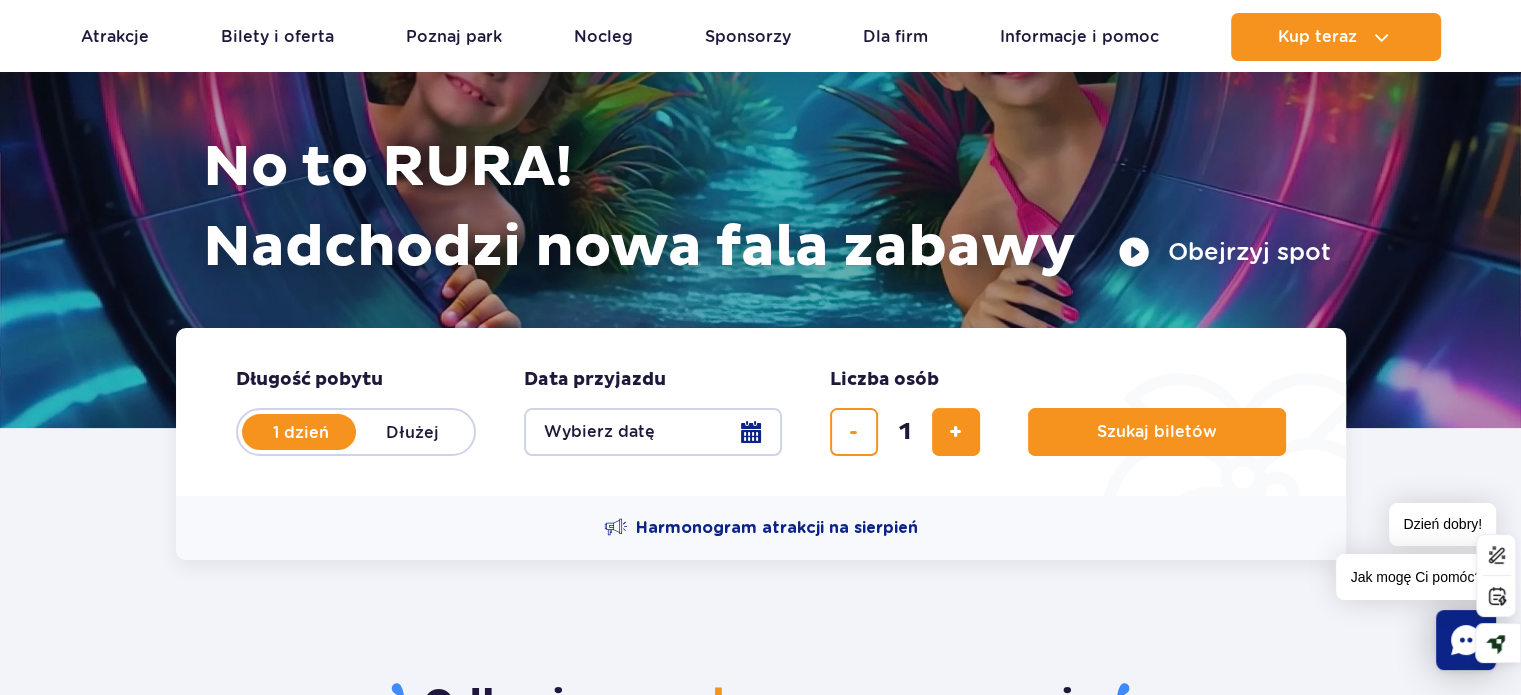 click on "Wybierz datę" at bounding box center [653, 432] 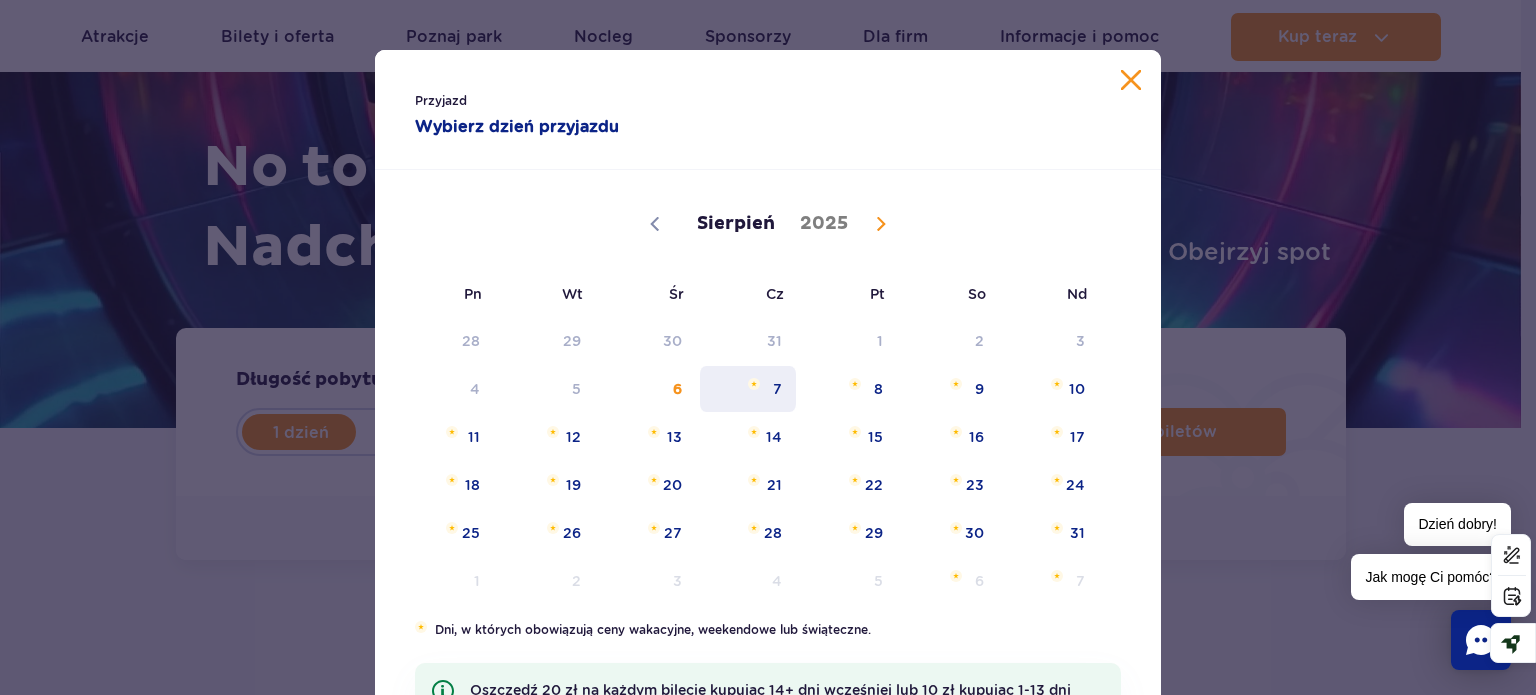 click on "7" at bounding box center [748, 389] 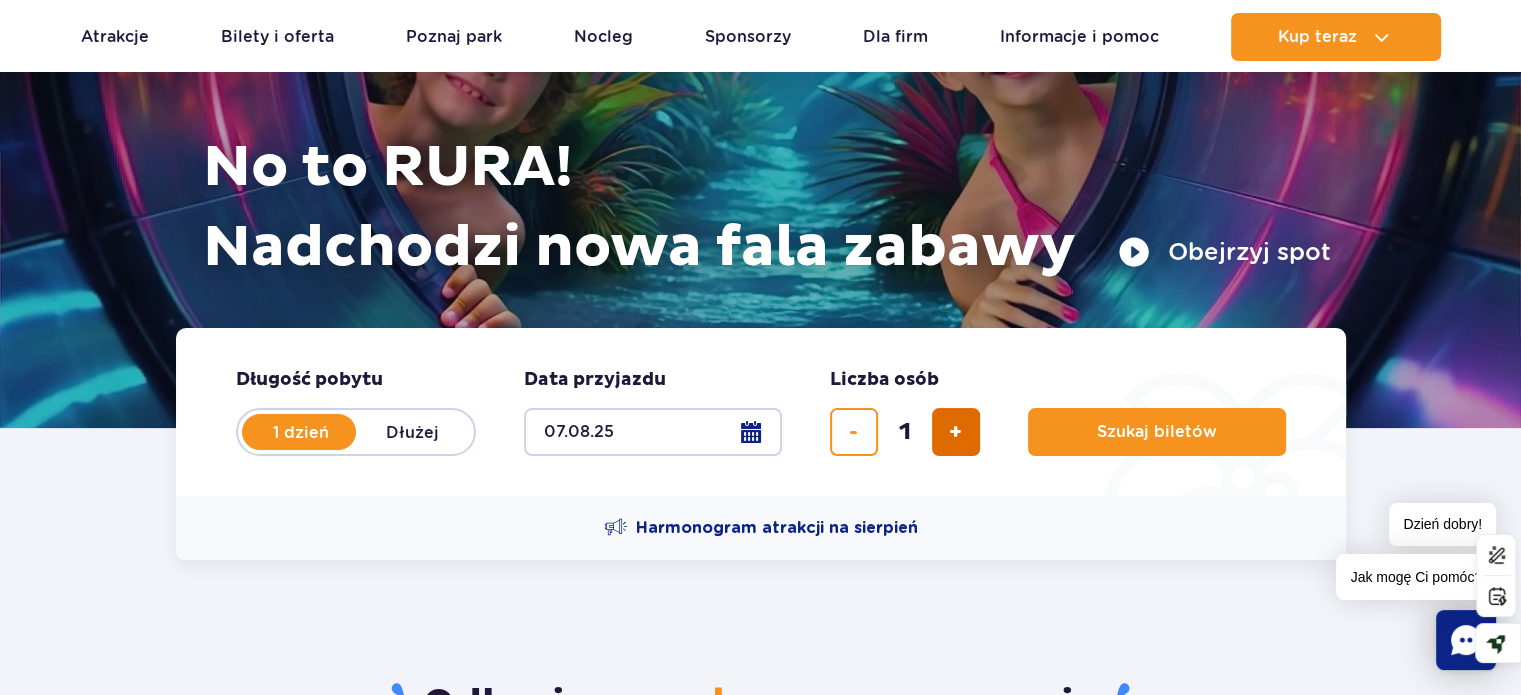 click at bounding box center [956, 432] 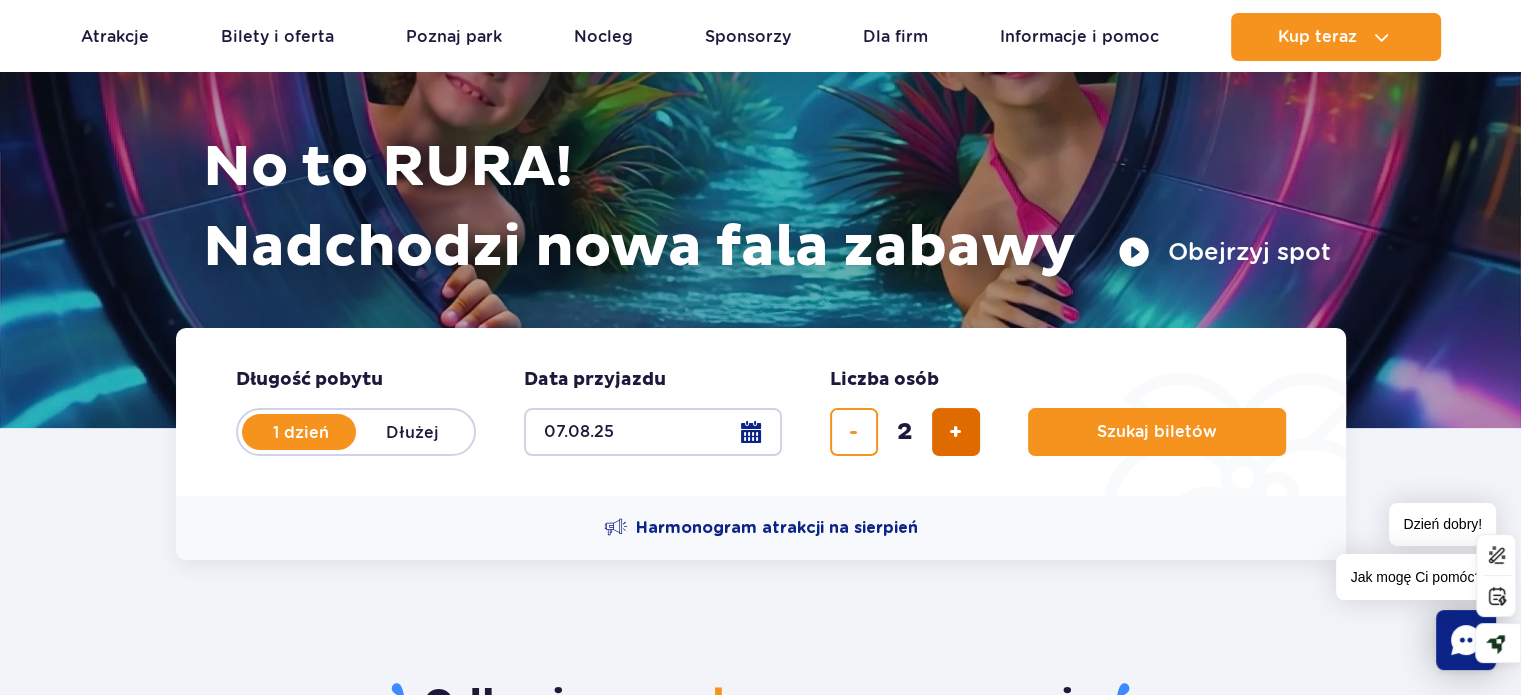 click at bounding box center (956, 432) 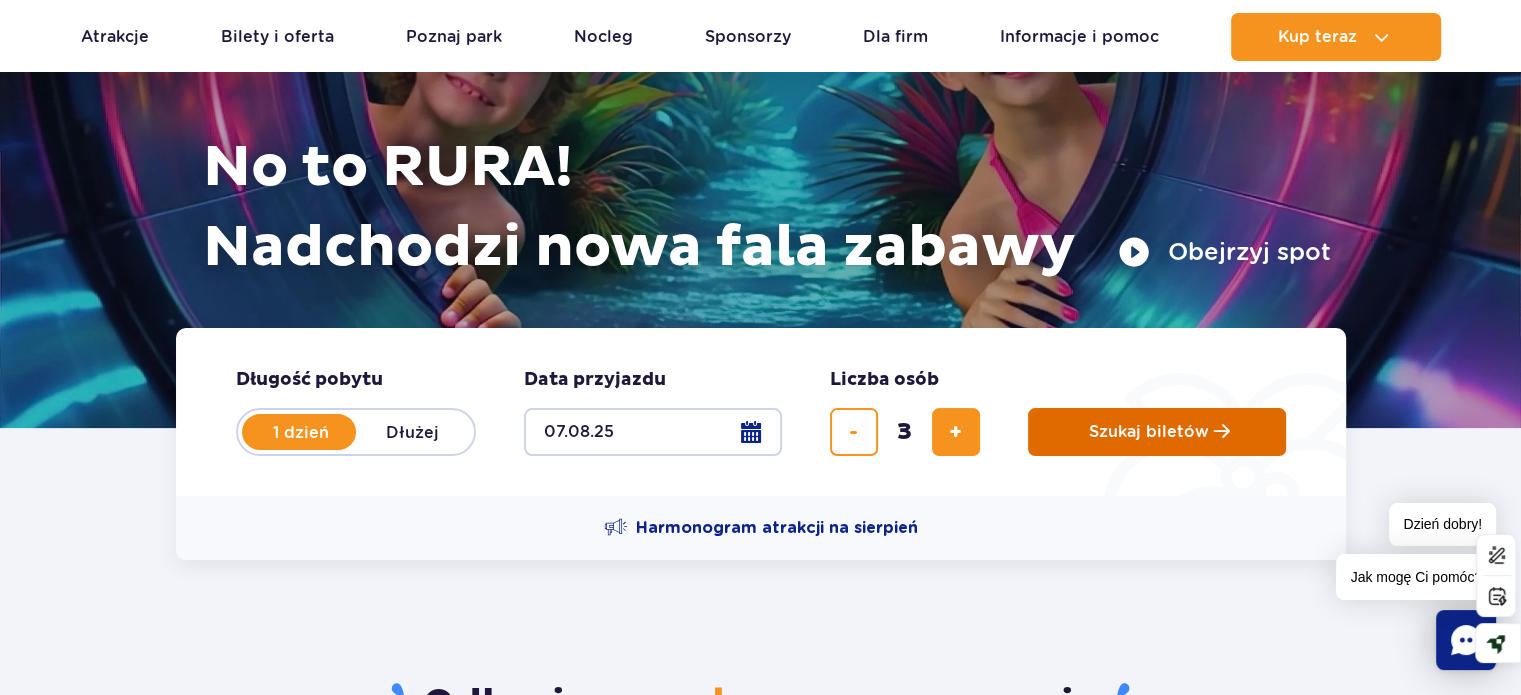 click on "Szukaj biletów" at bounding box center [1149, 432] 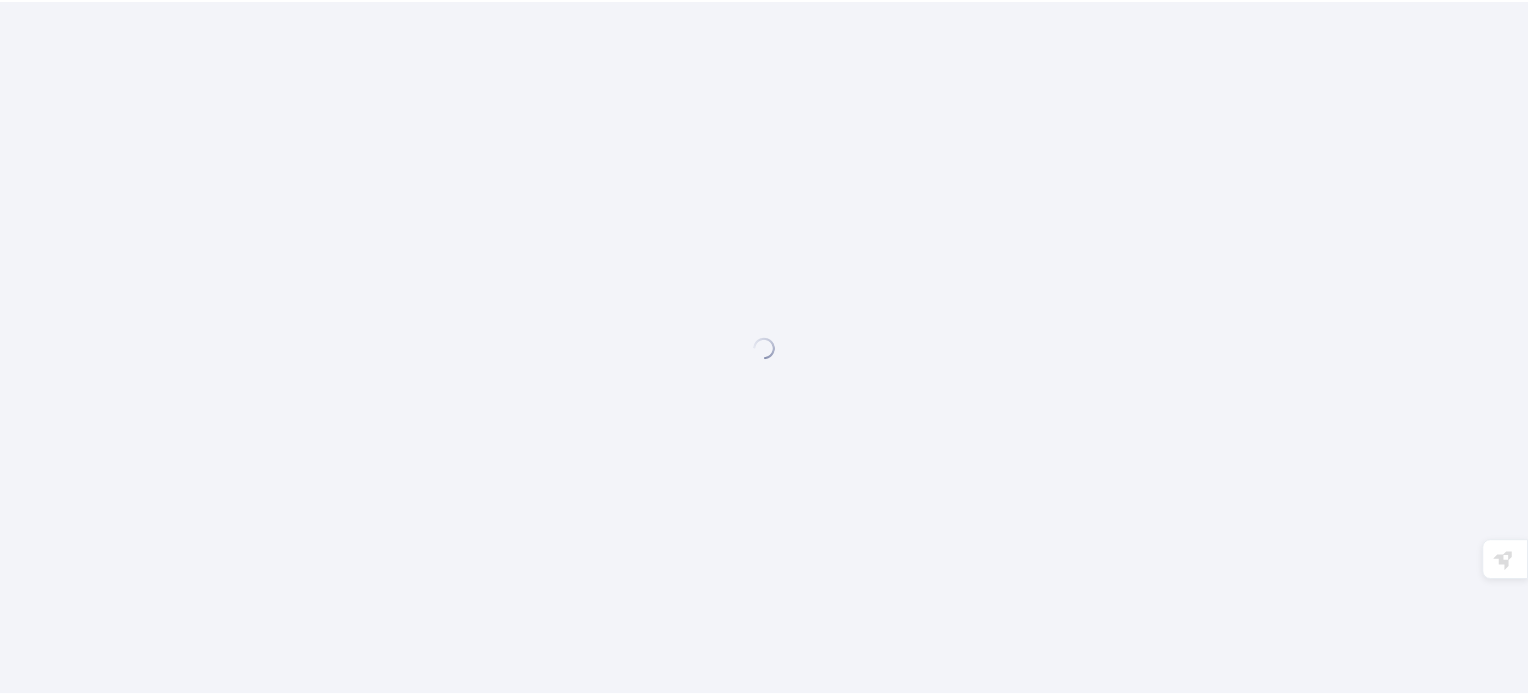 scroll, scrollTop: 0, scrollLeft: 0, axis: both 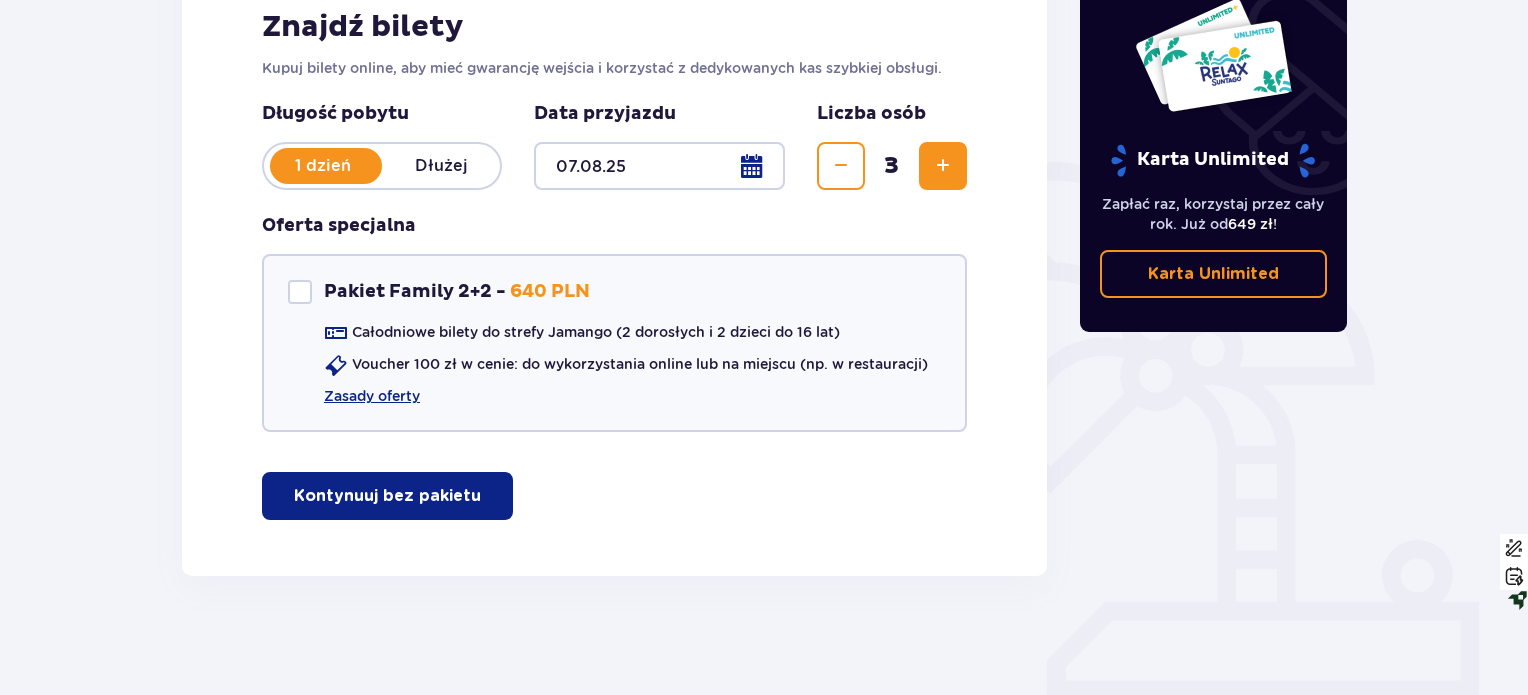 click on "Kontynuuj bez pakietu" at bounding box center [387, 496] 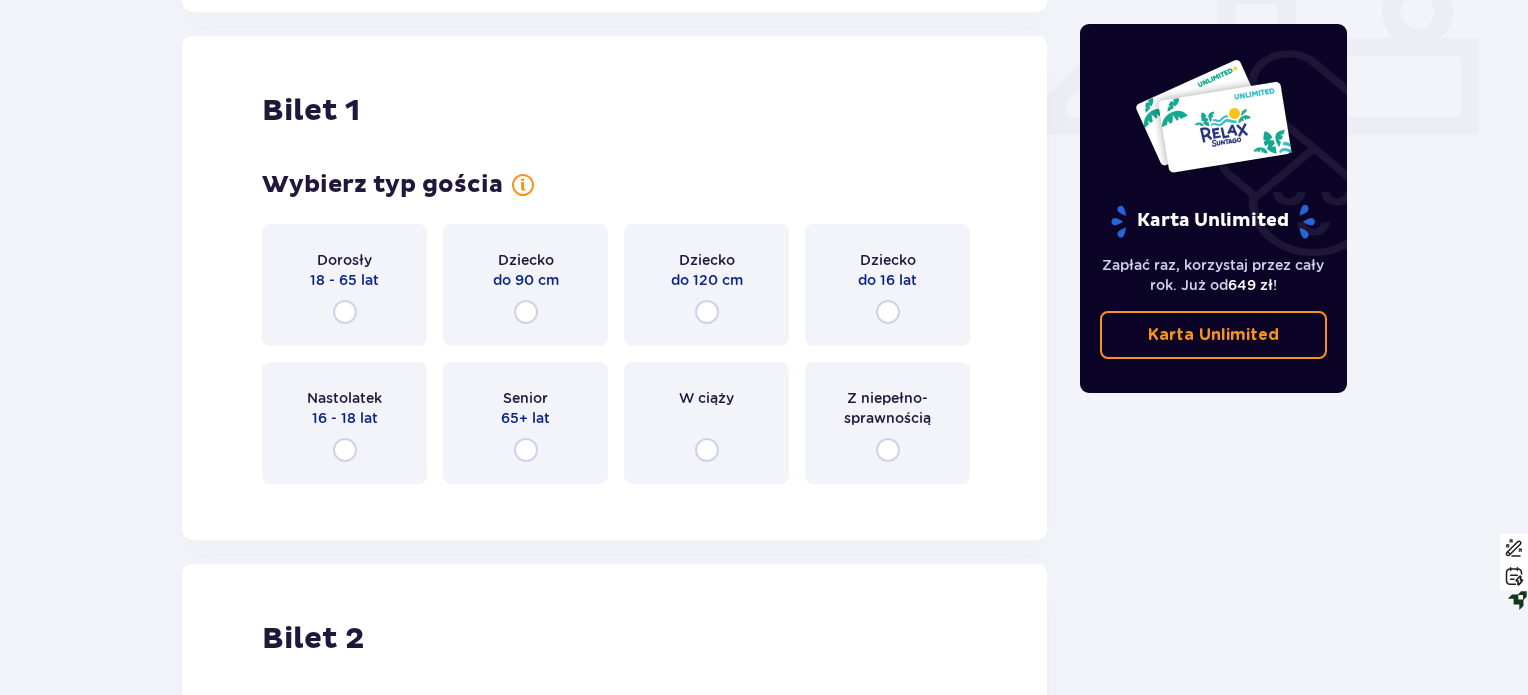 scroll, scrollTop: 909, scrollLeft: 0, axis: vertical 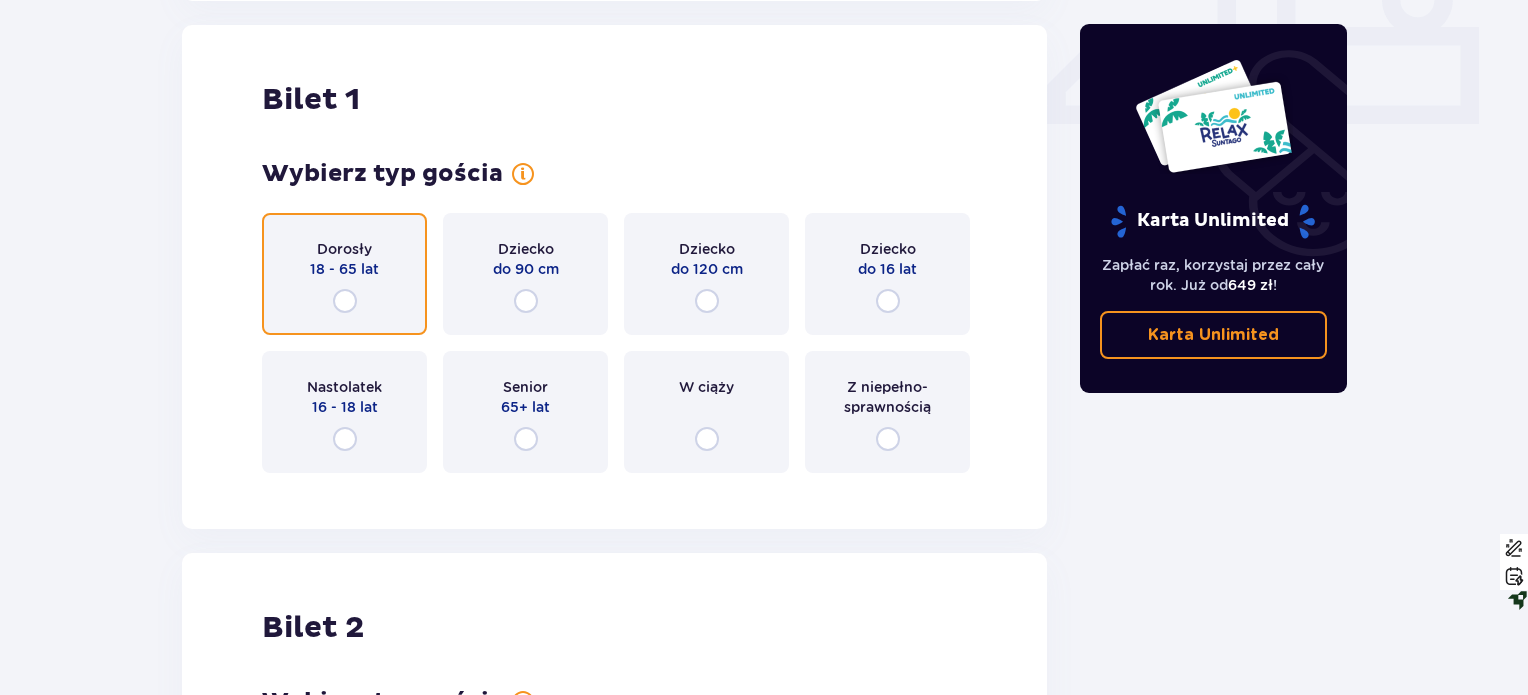 click at bounding box center [345, 301] 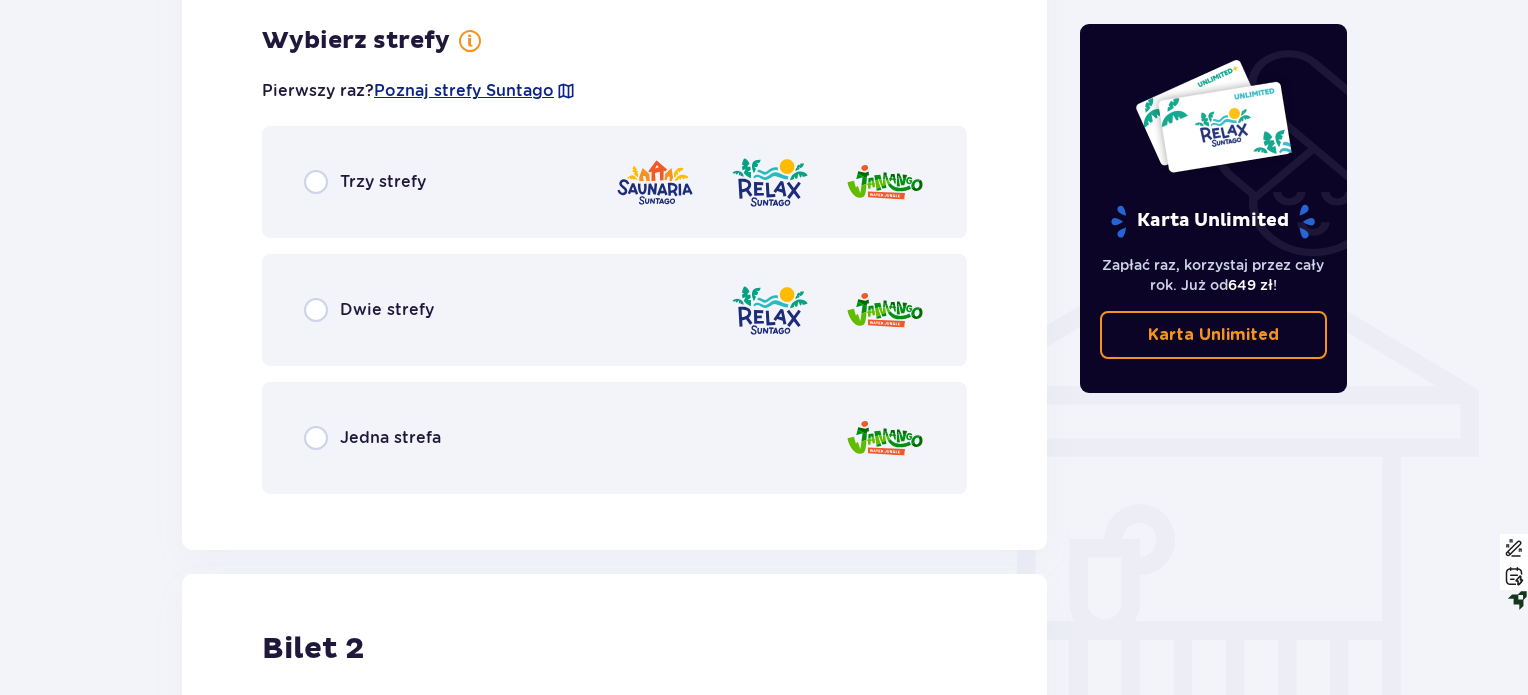scroll, scrollTop: 1397, scrollLeft: 0, axis: vertical 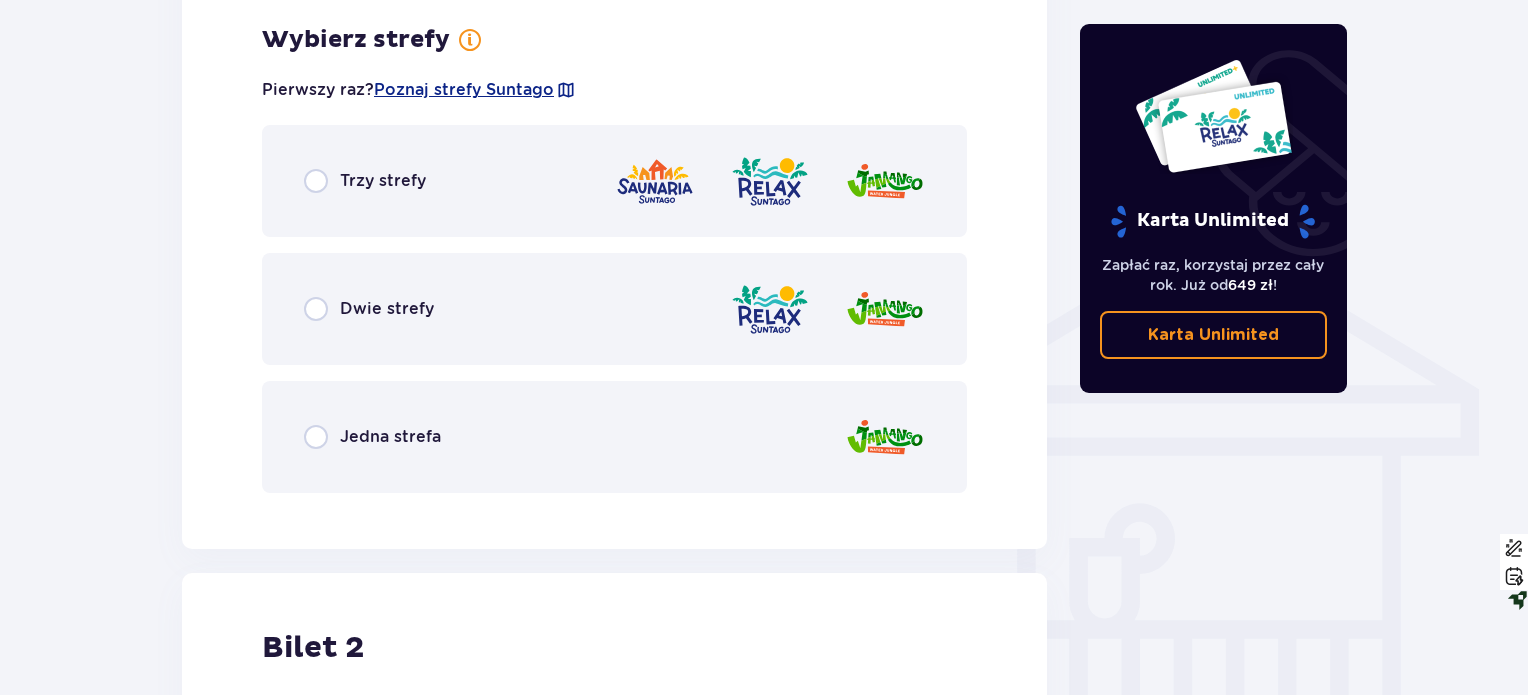 click on "Dwie strefy" at bounding box center [387, 309] 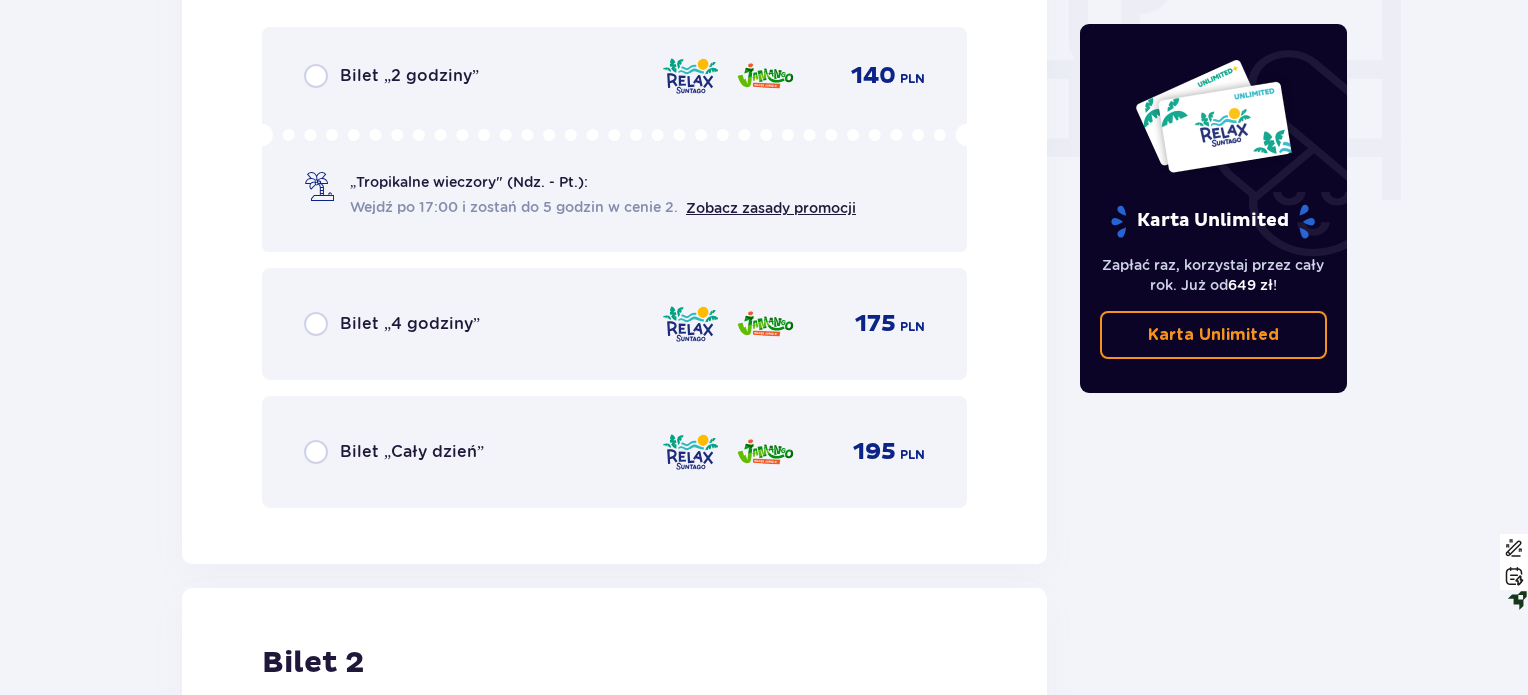 scroll, scrollTop: 2005, scrollLeft: 0, axis: vertical 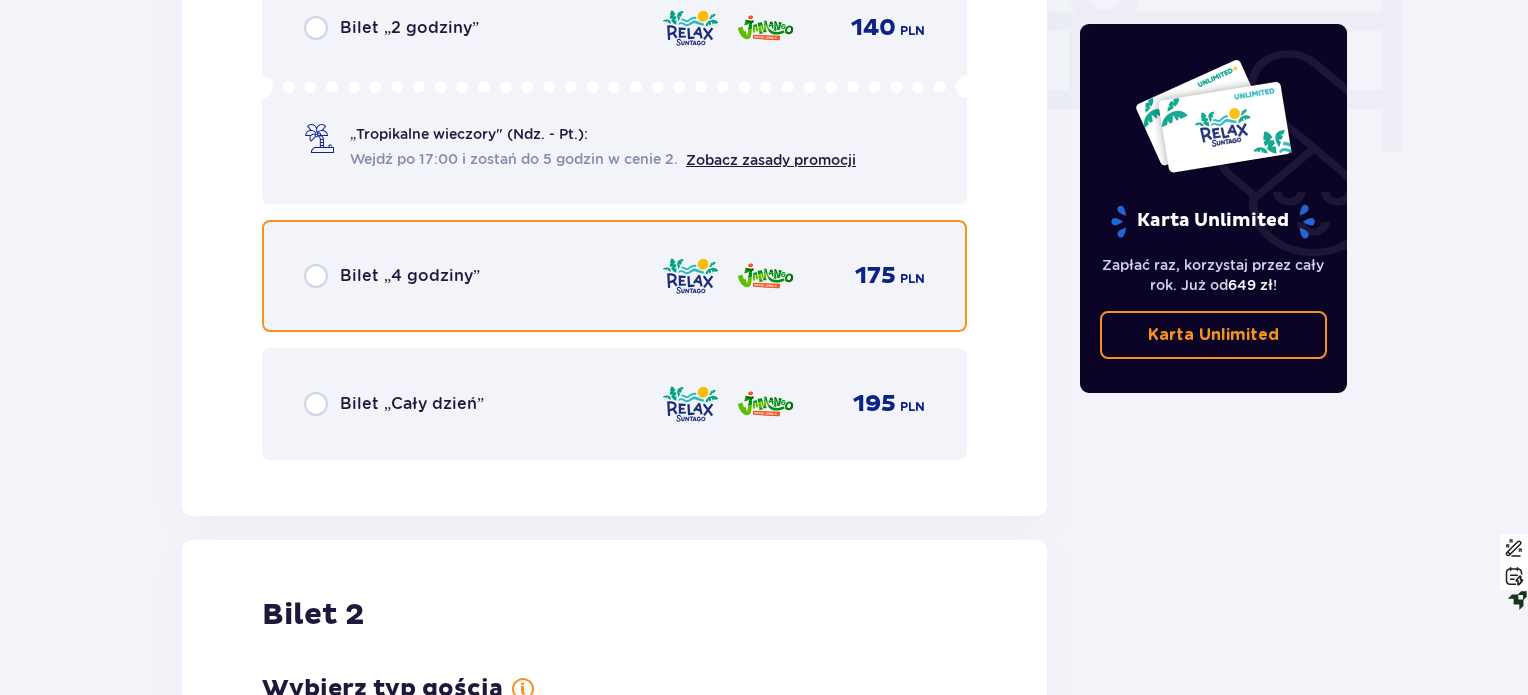 click at bounding box center (316, 276) 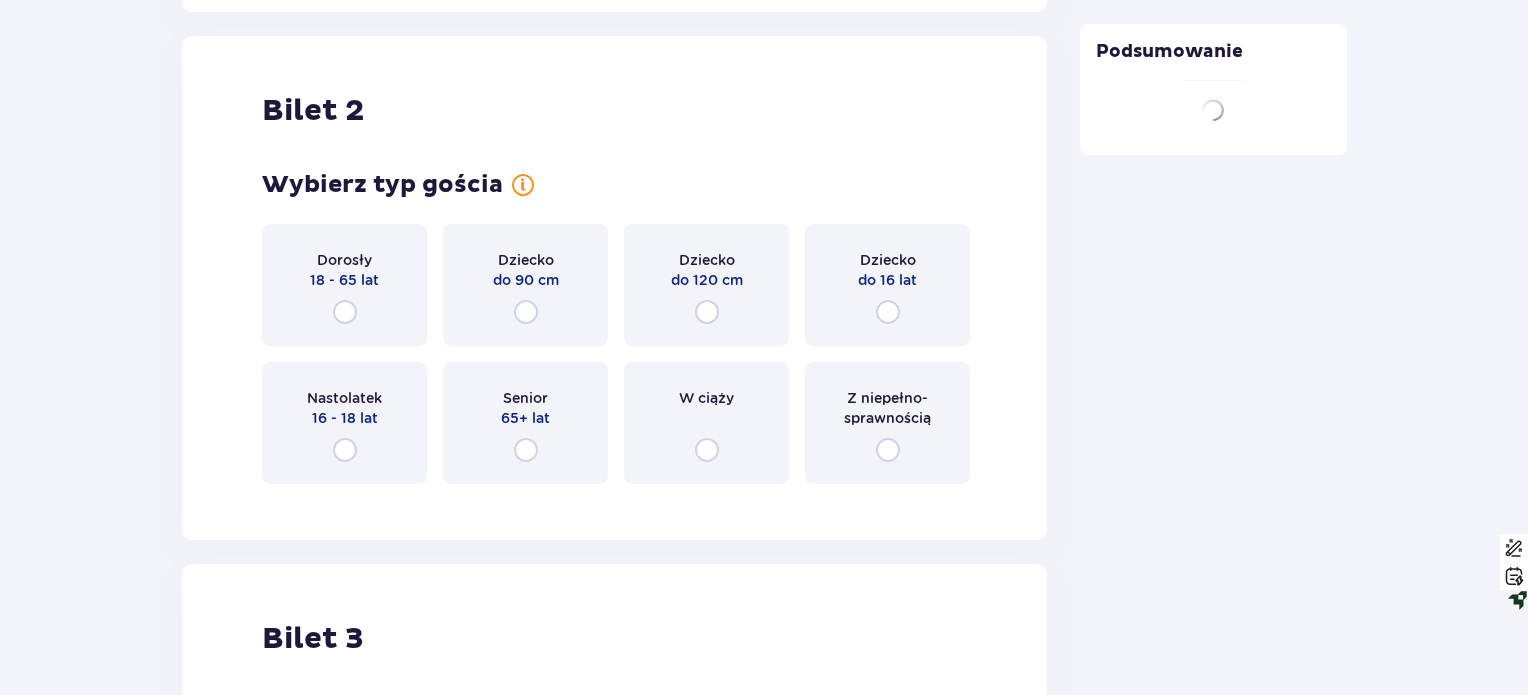 scroll, scrollTop: 2519, scrollLeft: 0, axis: vertical 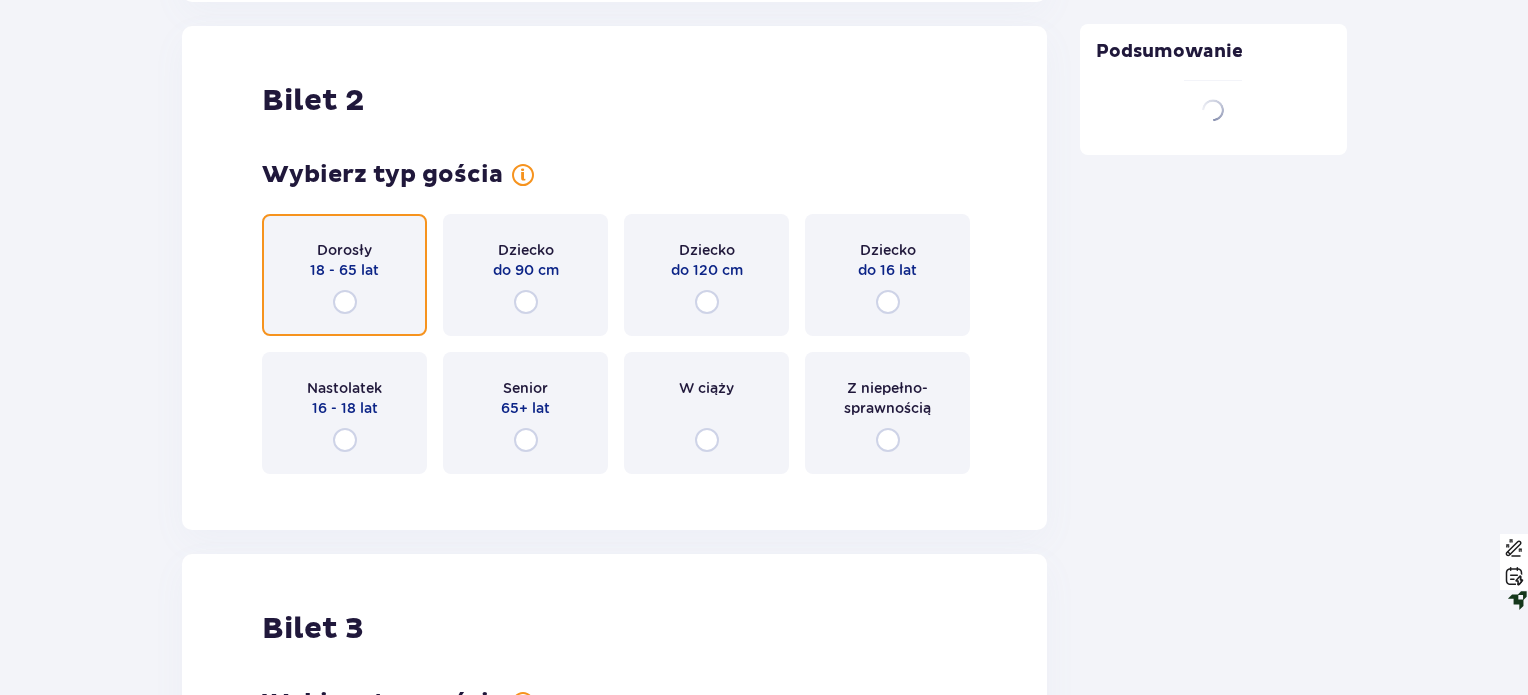 click at bounding box center (345, 302) 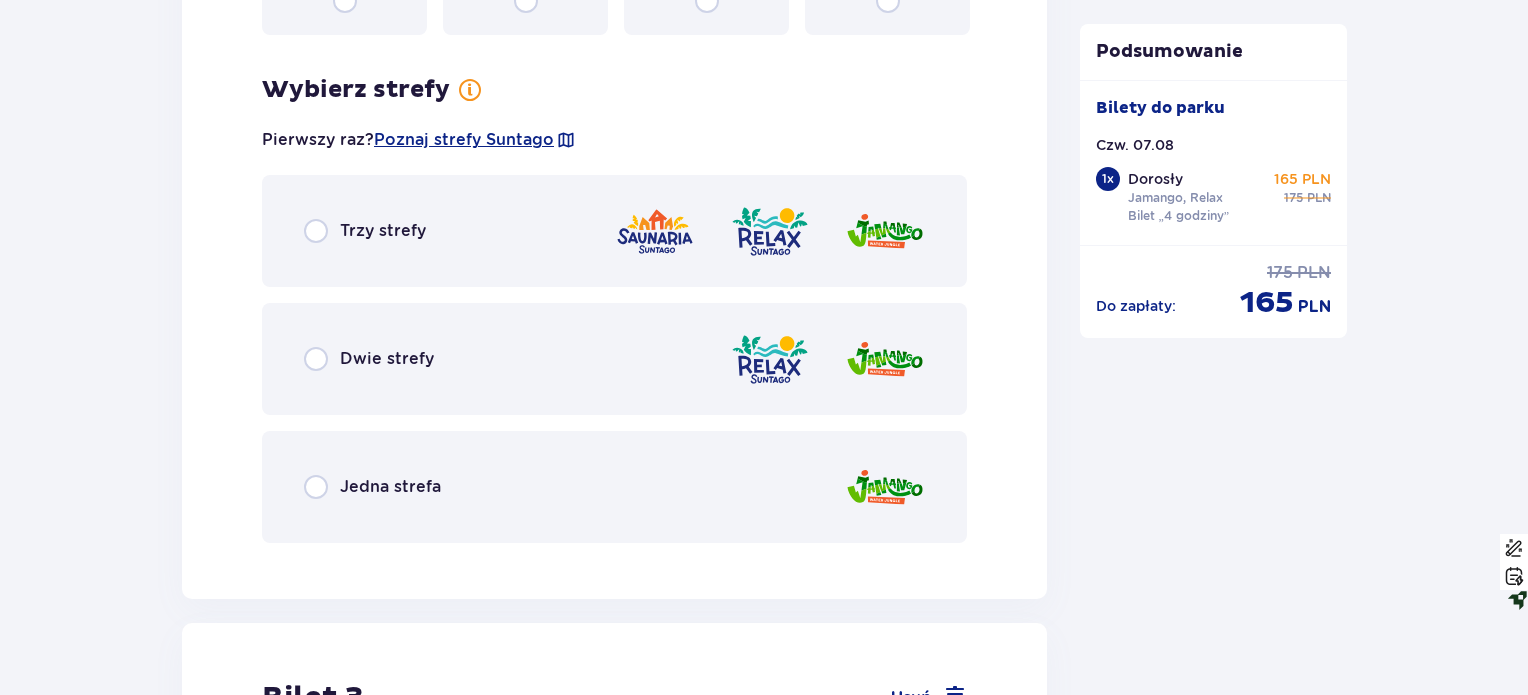 scroll, scrollTop: 3007, scrollLeft: 0, axis: vertical 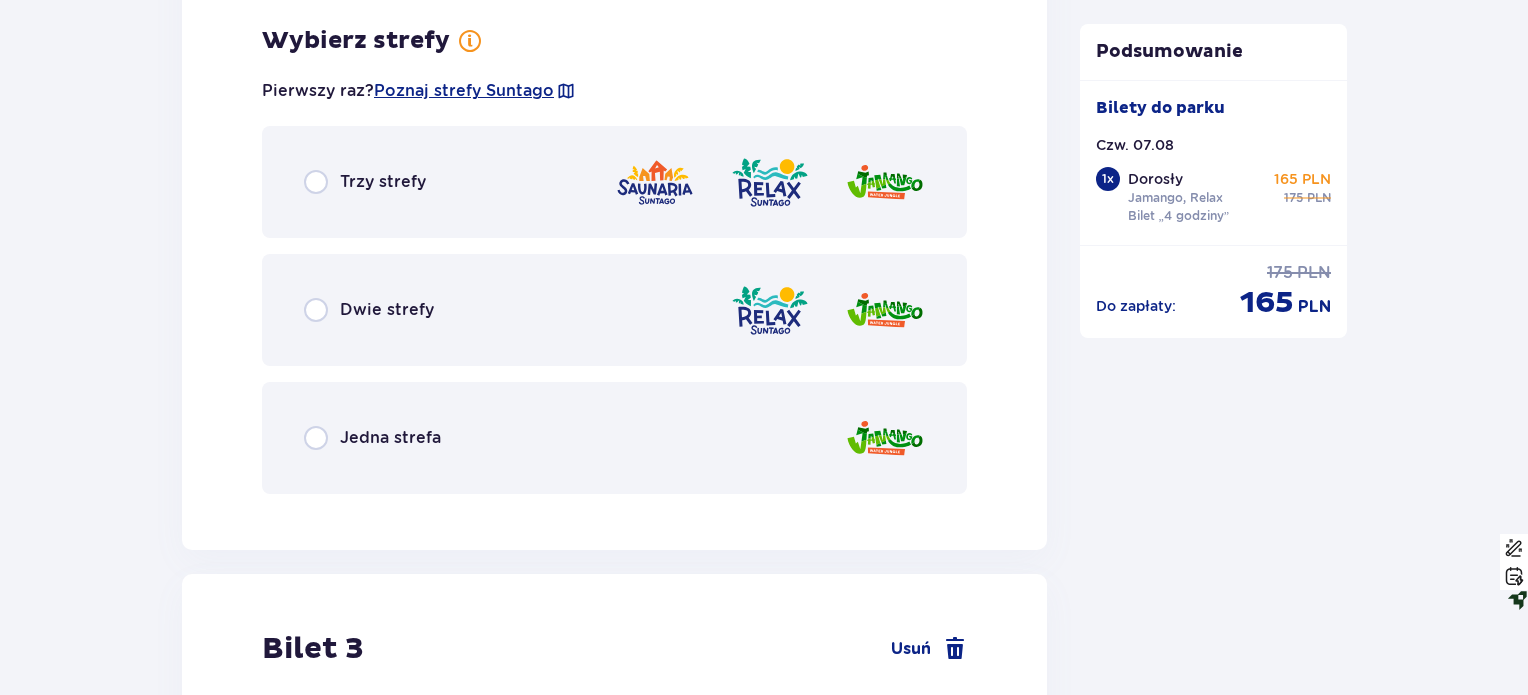 click on "Dwie strefy" at bounding box center (387, 310) 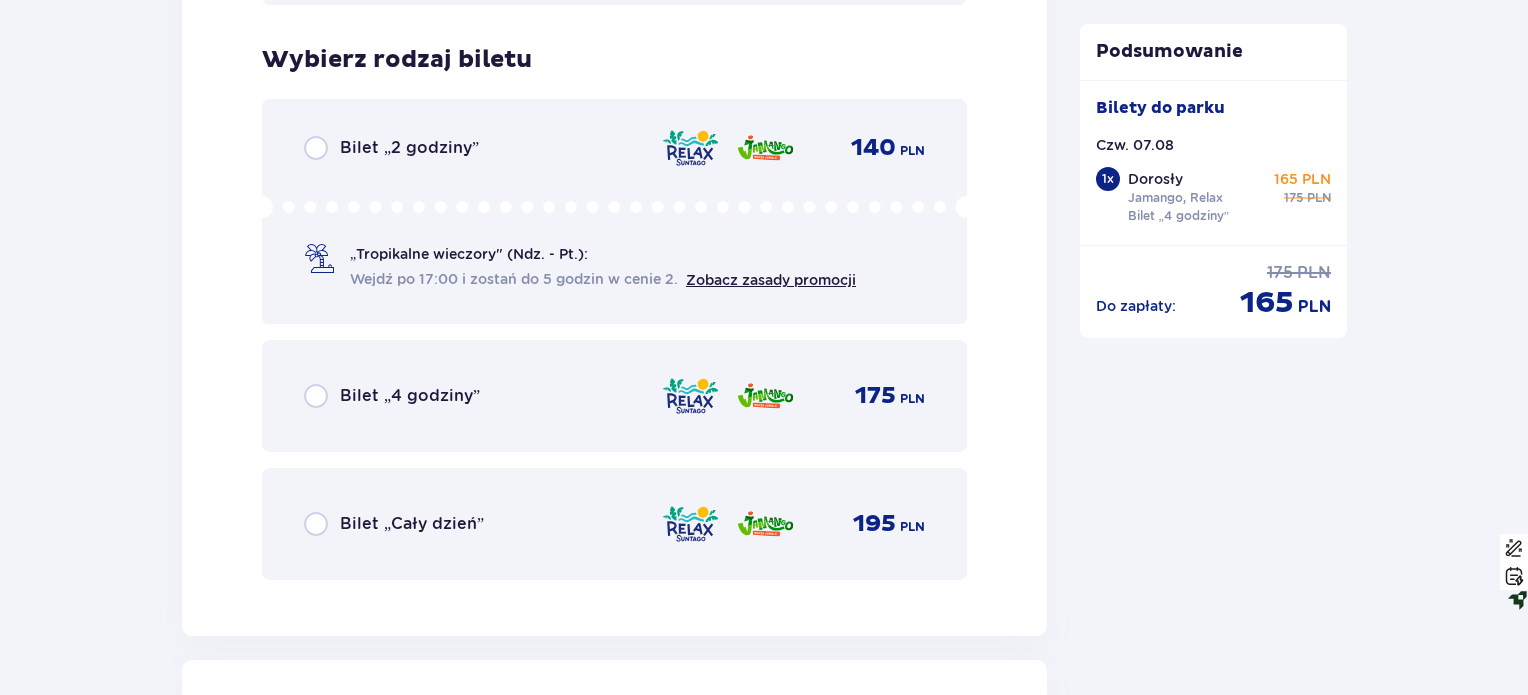 scroll, scrollTop: 3515, scrollLeft: 0, axis: vertical 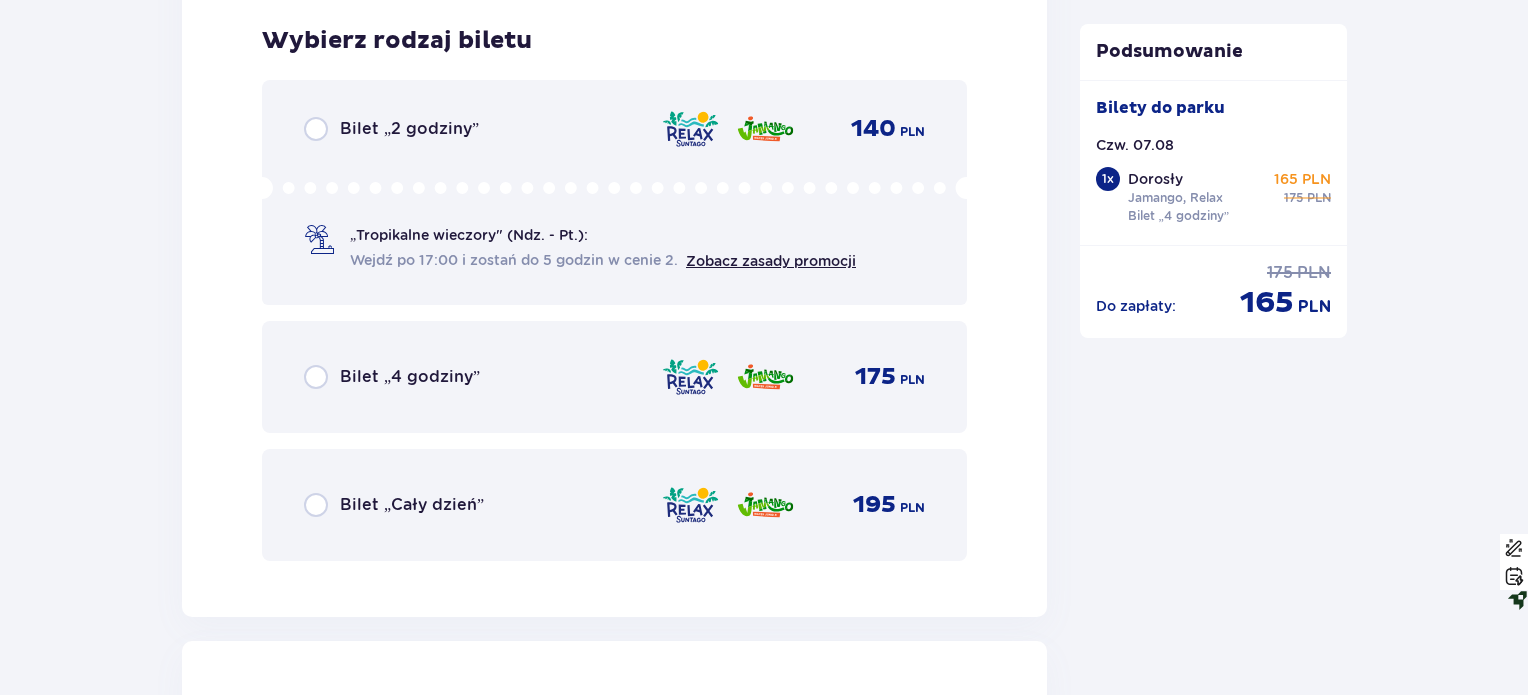click on "Bilet „4 godziny”" at bounding box center [410, 377] 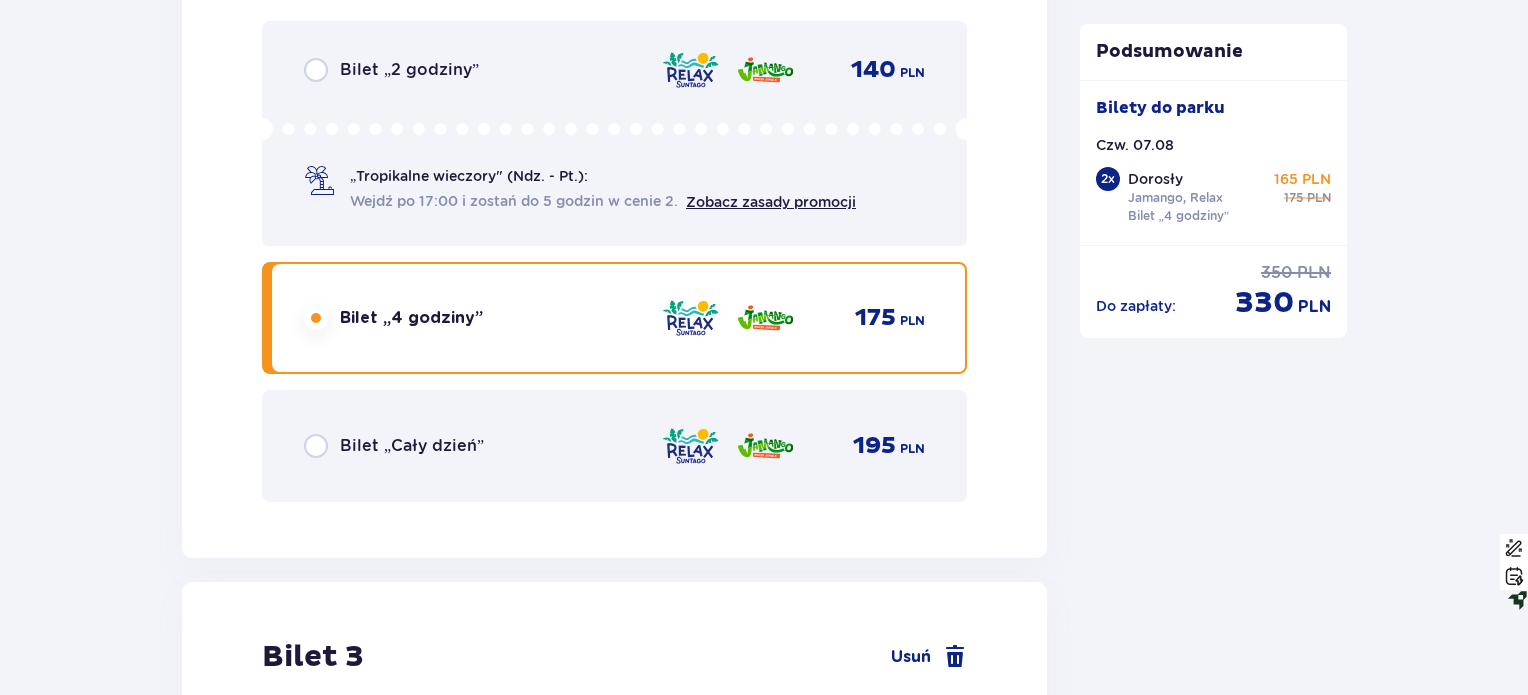 scroll, scrollTop: 4129, scrollLeft: 0, axis: vertical 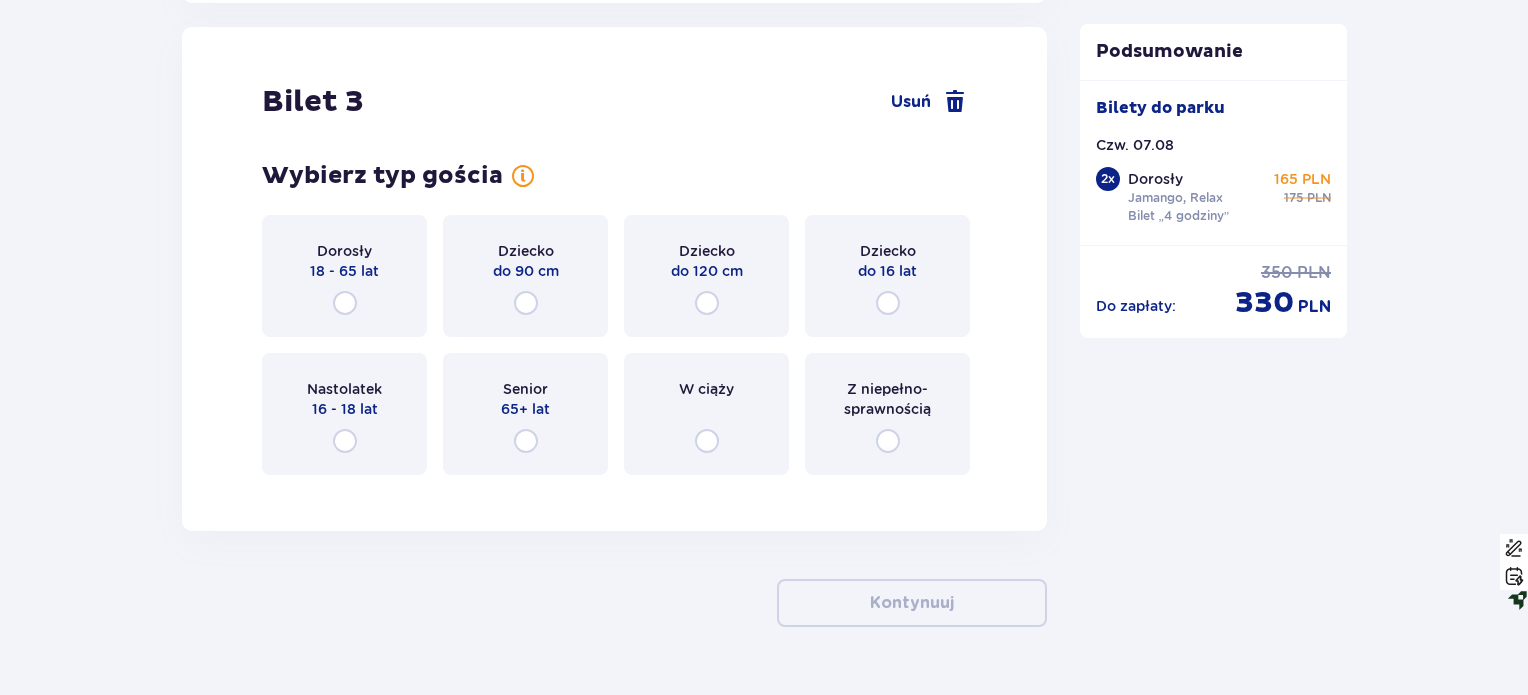 click on "Dorosły 18 - 65 lat" at bounding box center [344, 276] 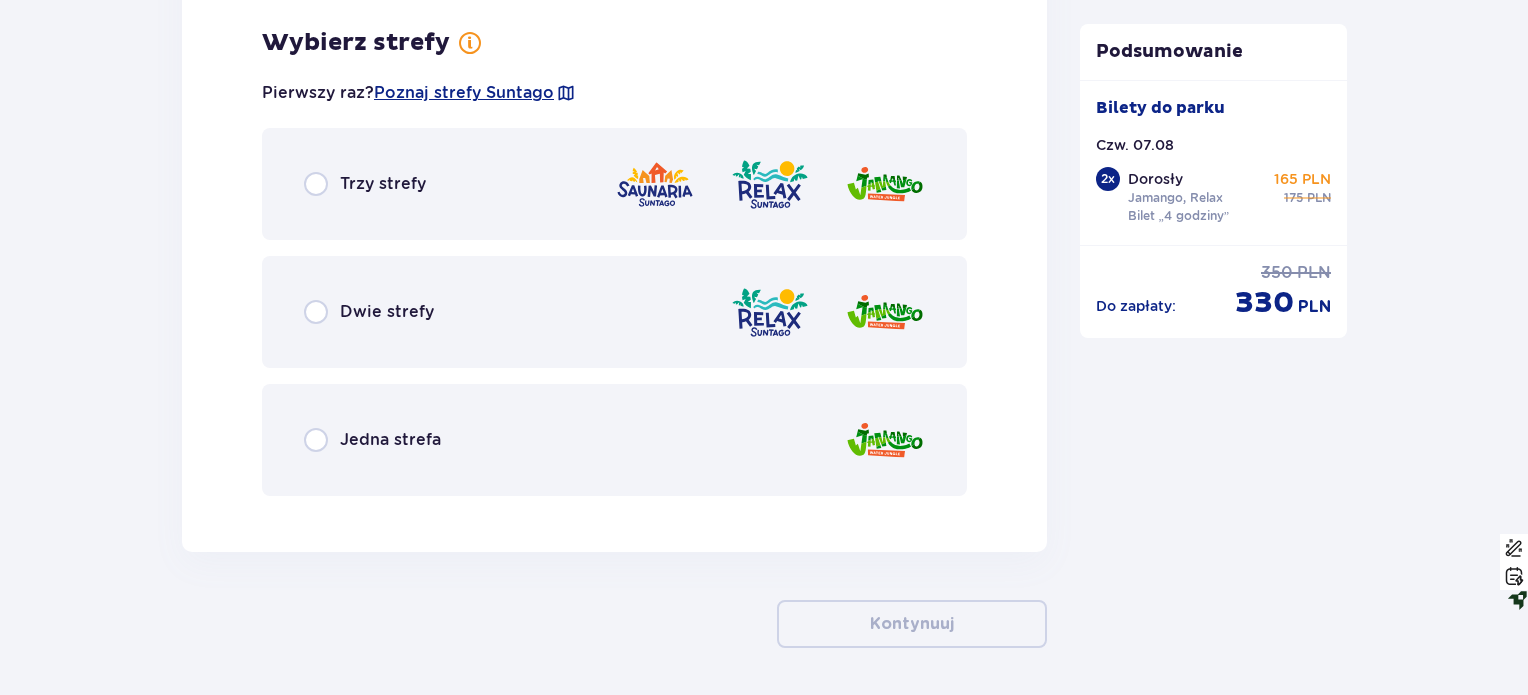 scroll, scrollTop: 4617, scrollLeft: 0, axis: vertical 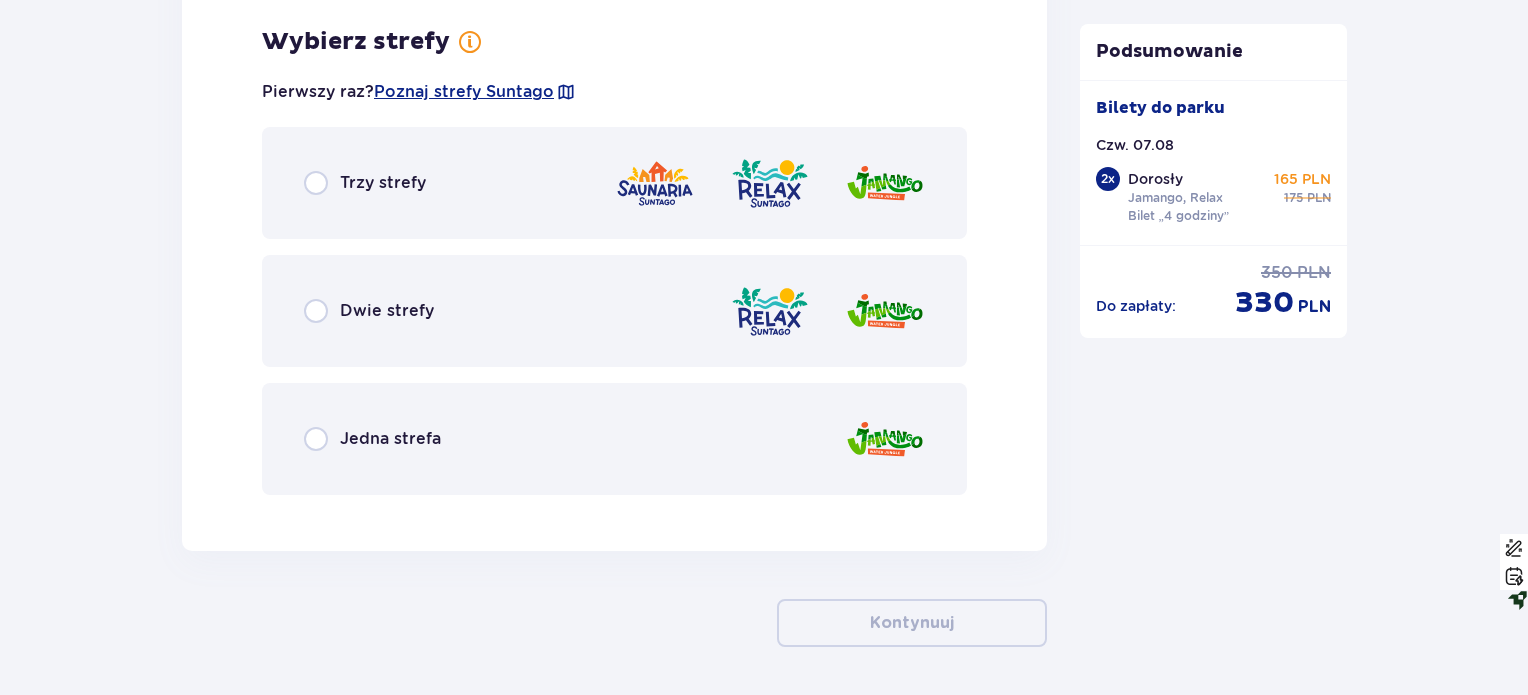 click on "Dwie strefy" at bounding box center (387, 311) 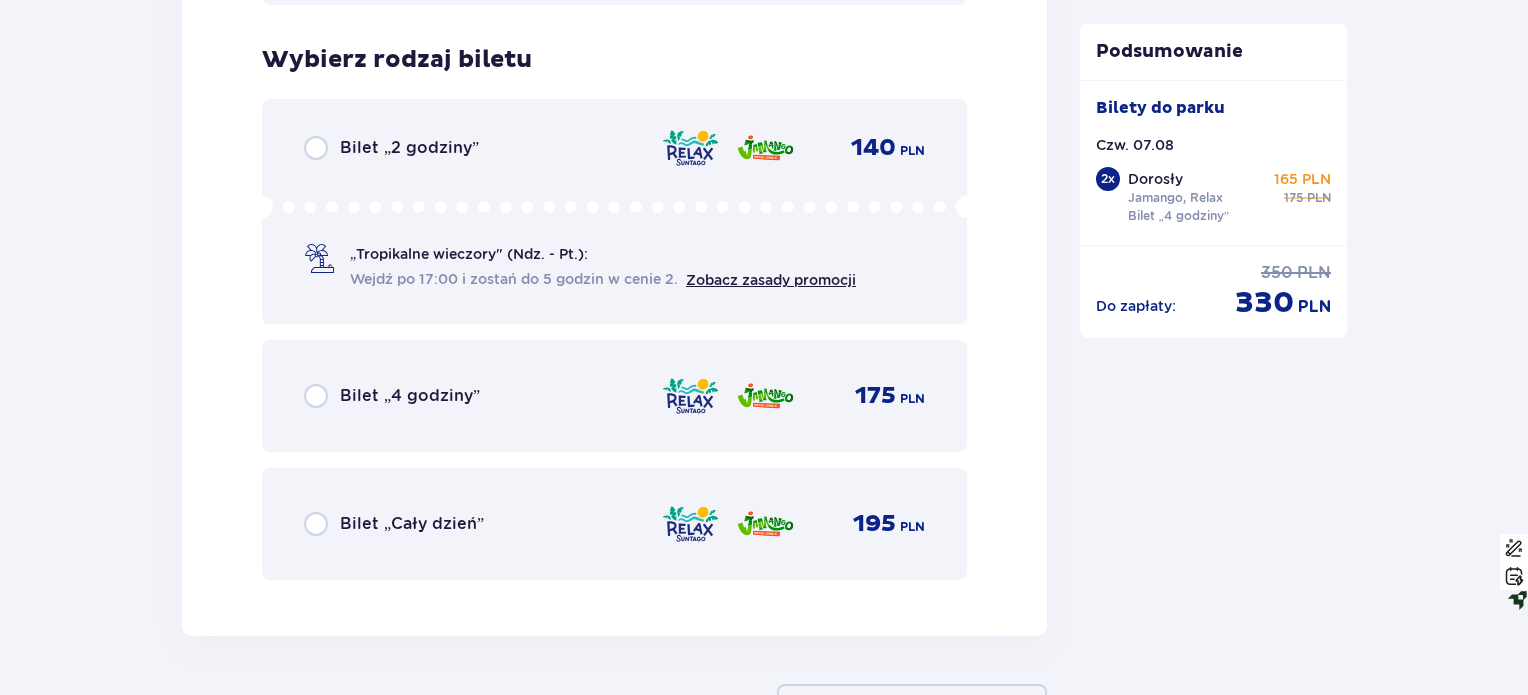 scroll, scrollTop: 5125, scrollLeft: 0, axis: vertical 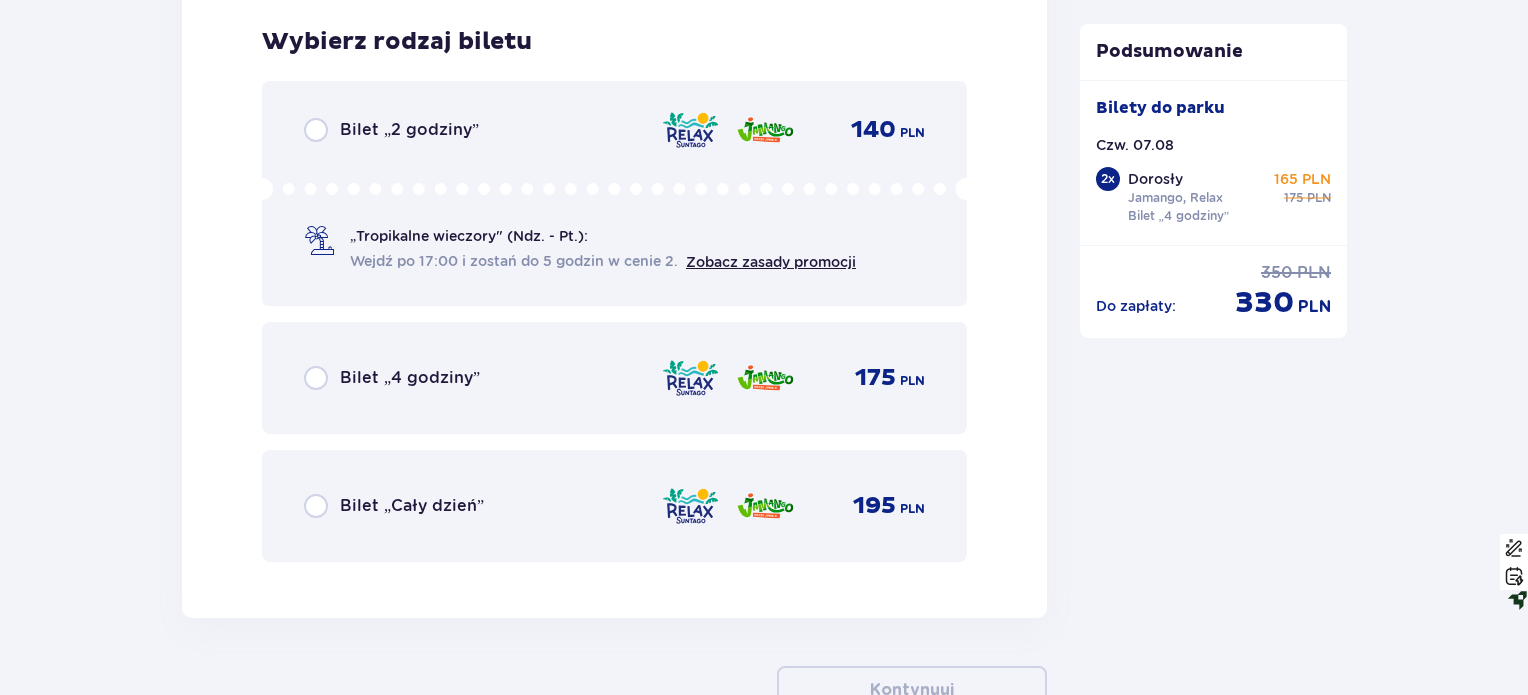 click on "Bilet „4 godziny”" at bounding box center [410, 378] 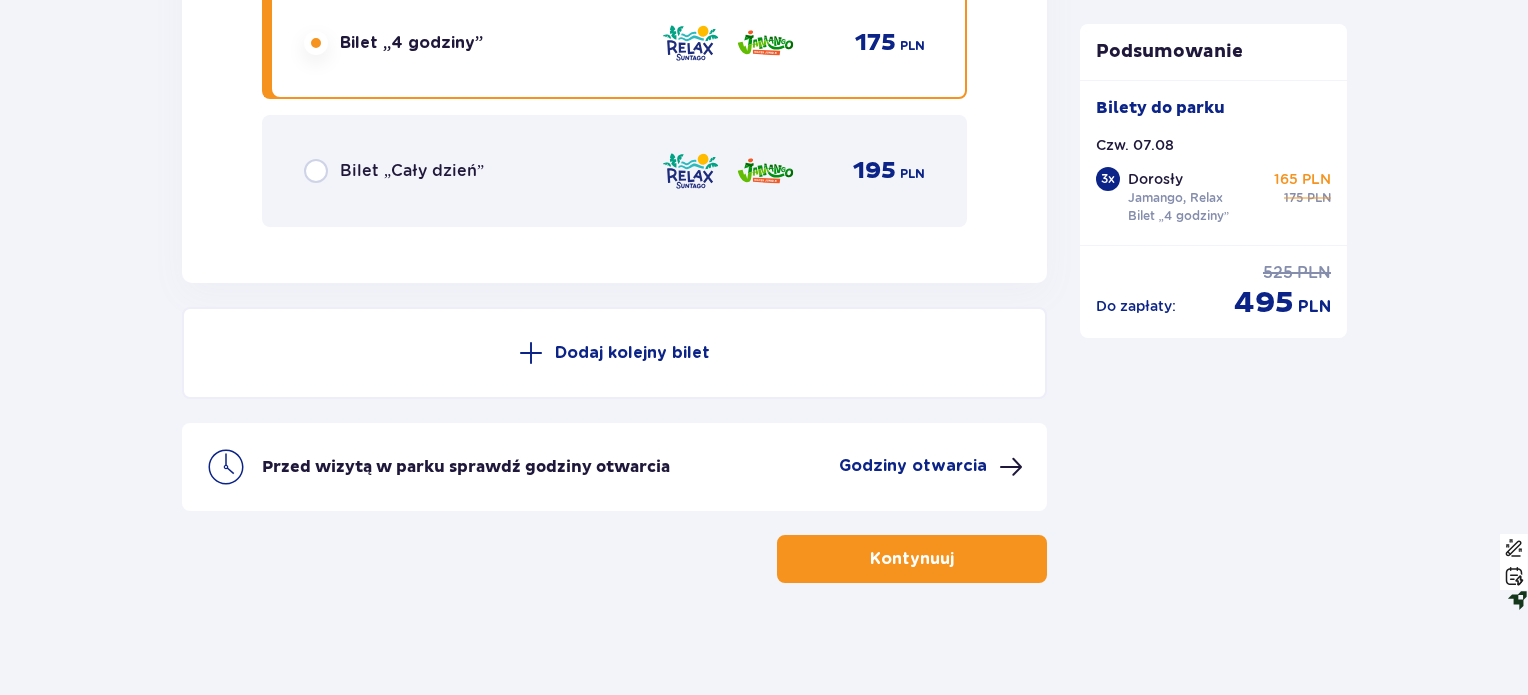 scroll, scrollTop: 5464, scrollLeft: 0, axis: vertical 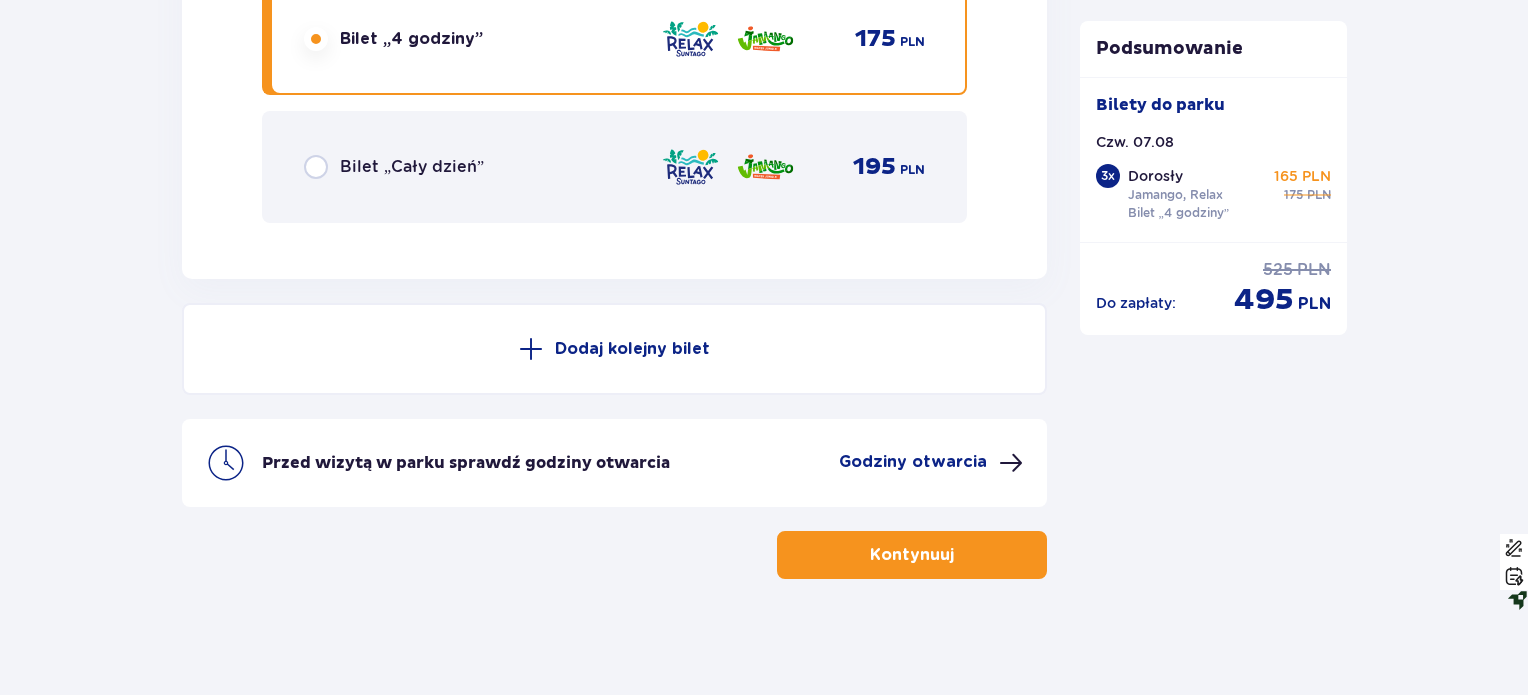 click on "Kontynuuj" at bounding box center [912, 555] 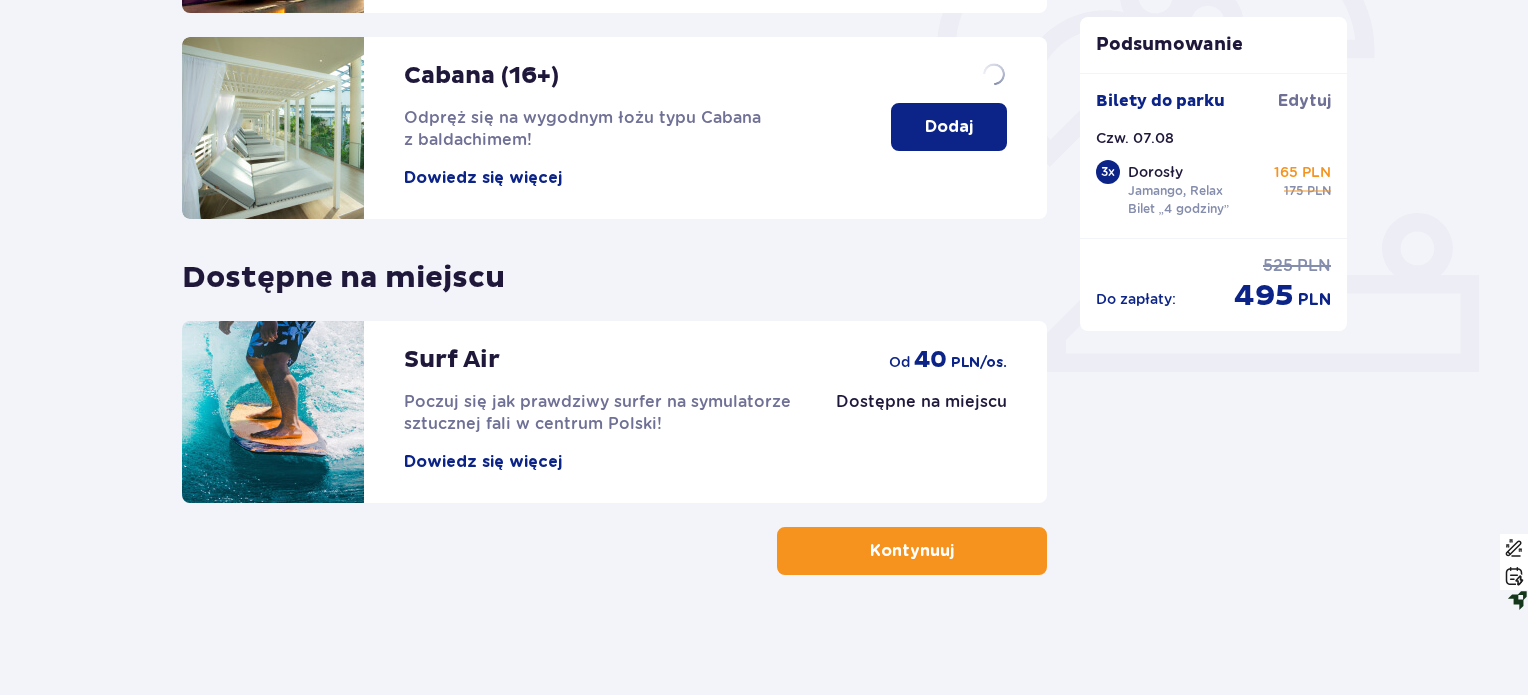 scroll, scrollTop: 0, scrollLeft: 0, axis: both 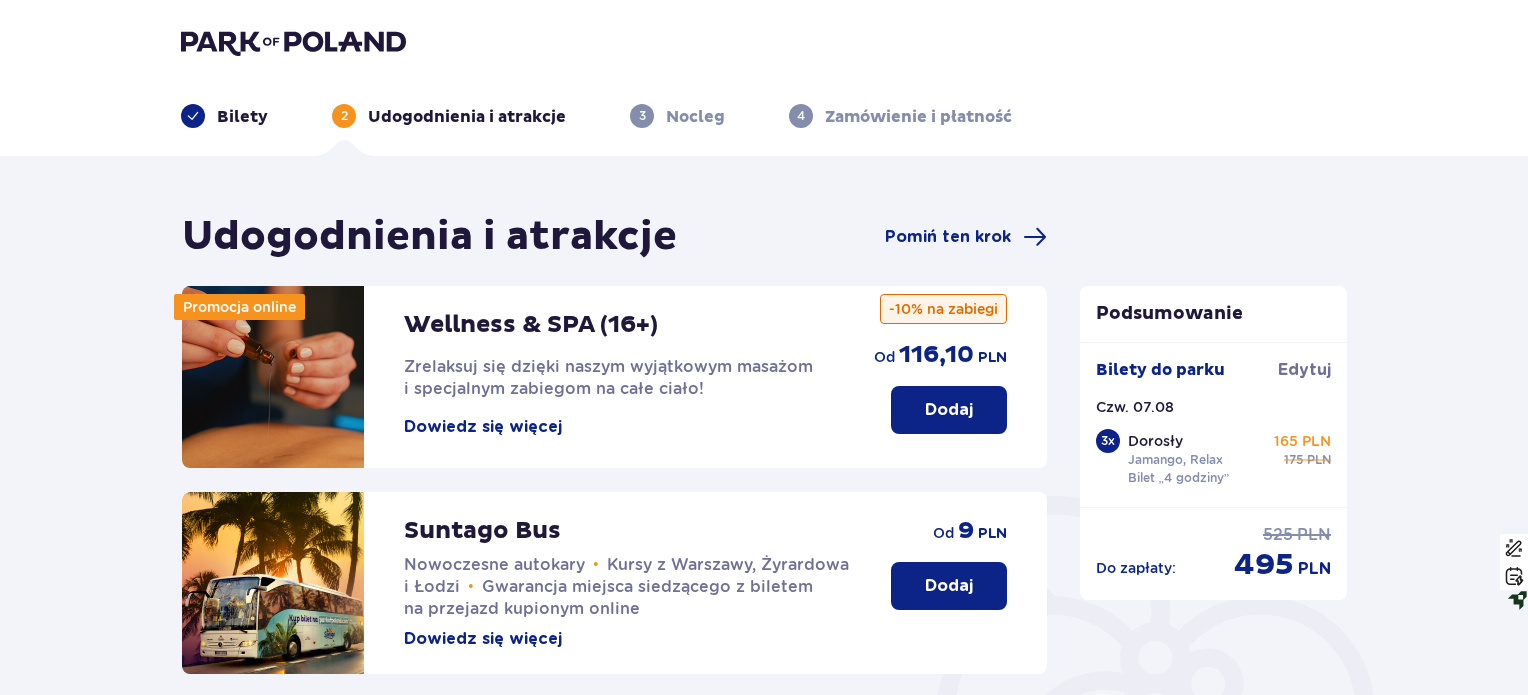click on "Dodaj od 9 PLN" at bounding box center [949, 551] 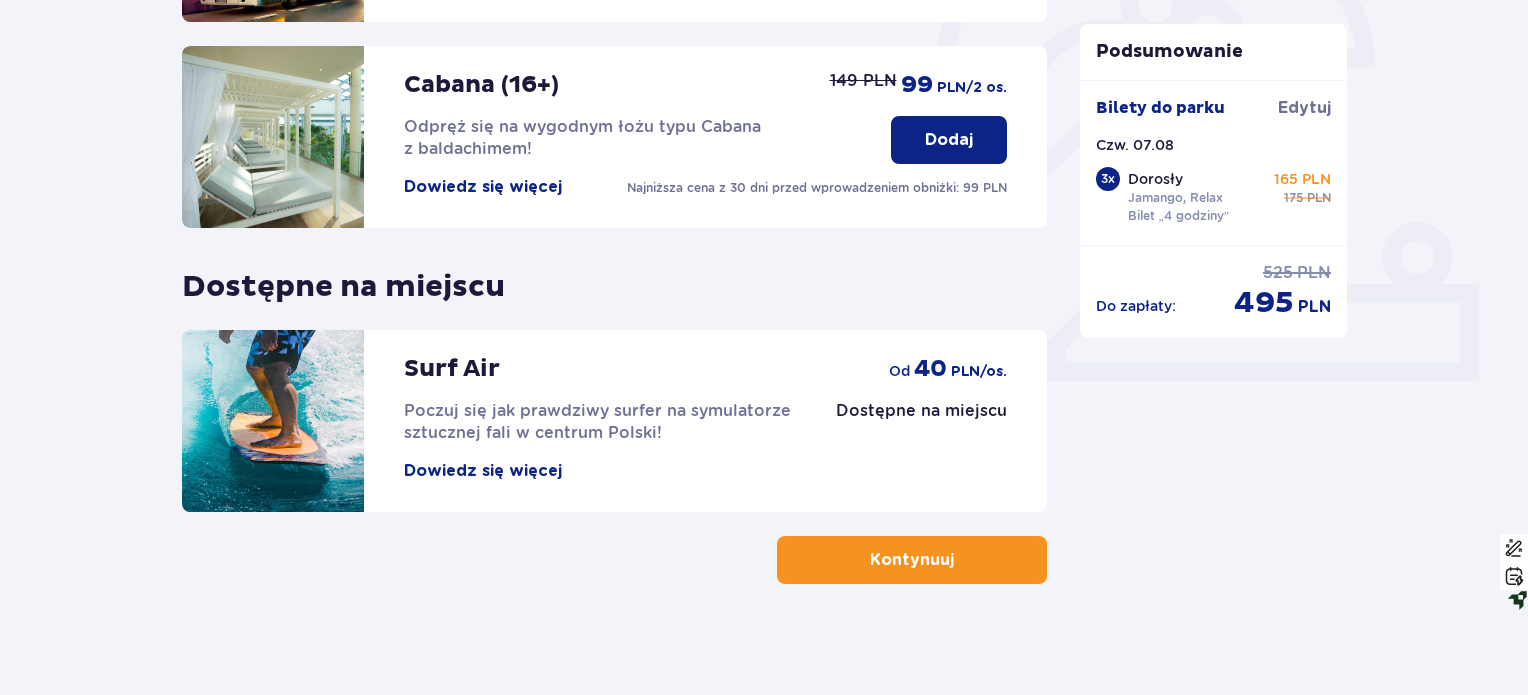 scroll, scrollTop: 660, scrollLeft: 0, axis: vertical 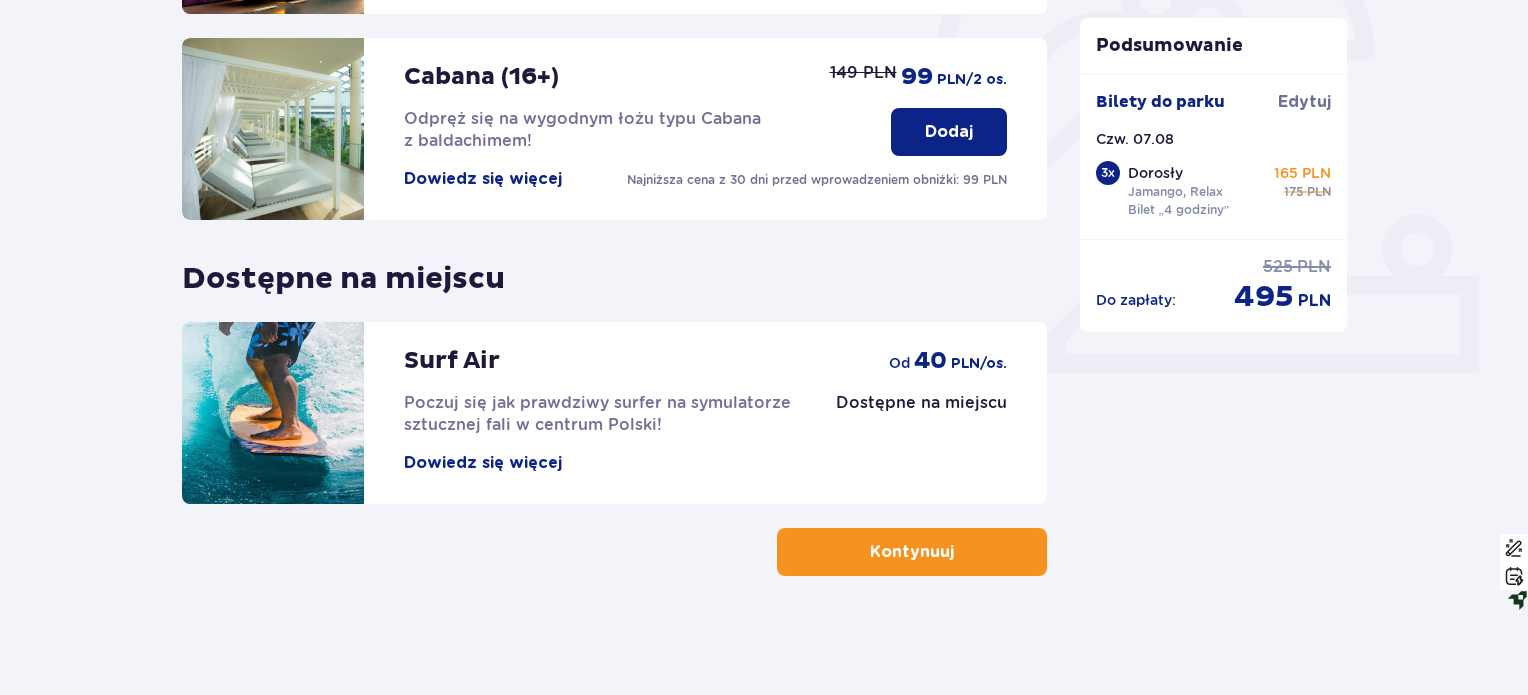 click on "Kontynuuj" at bounding box center (912, 552) 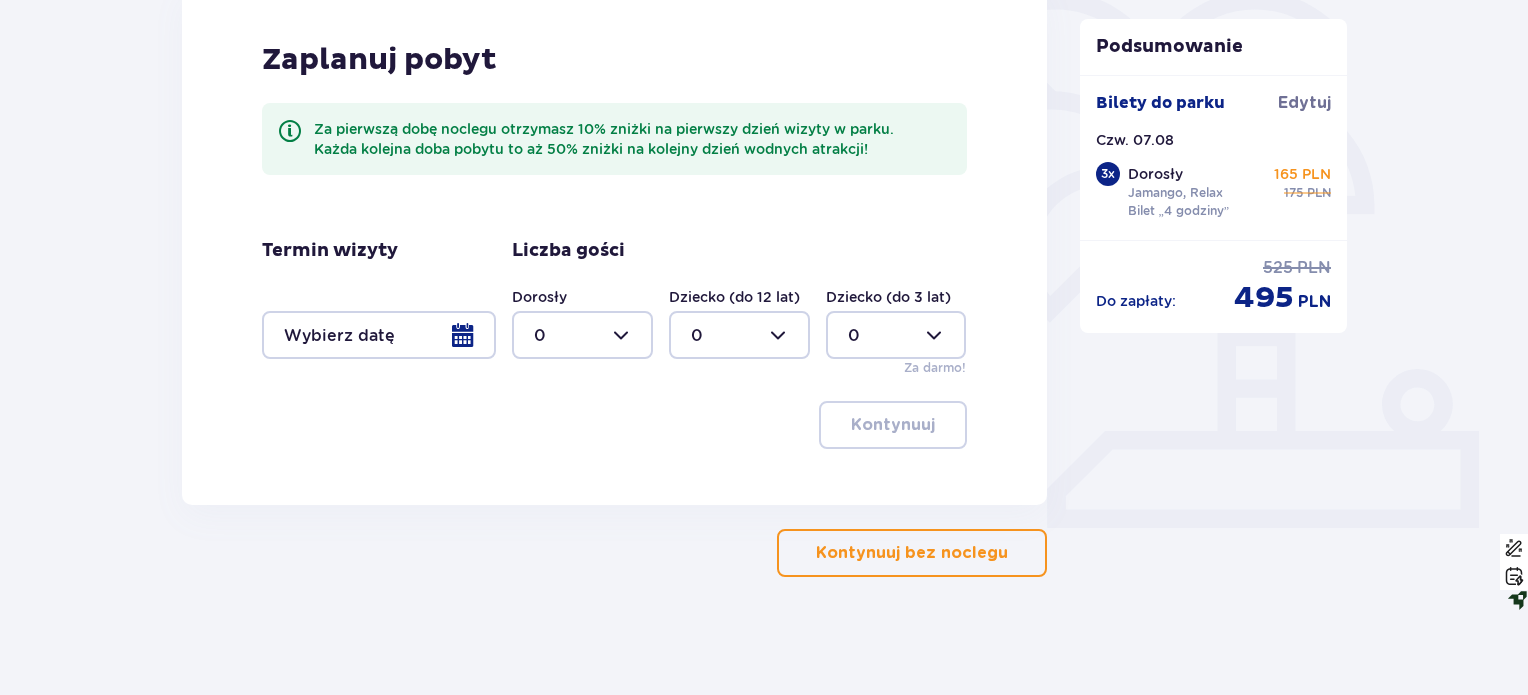 scroll, scrollTop: 507, scrollLeft: 0, axis: vertical 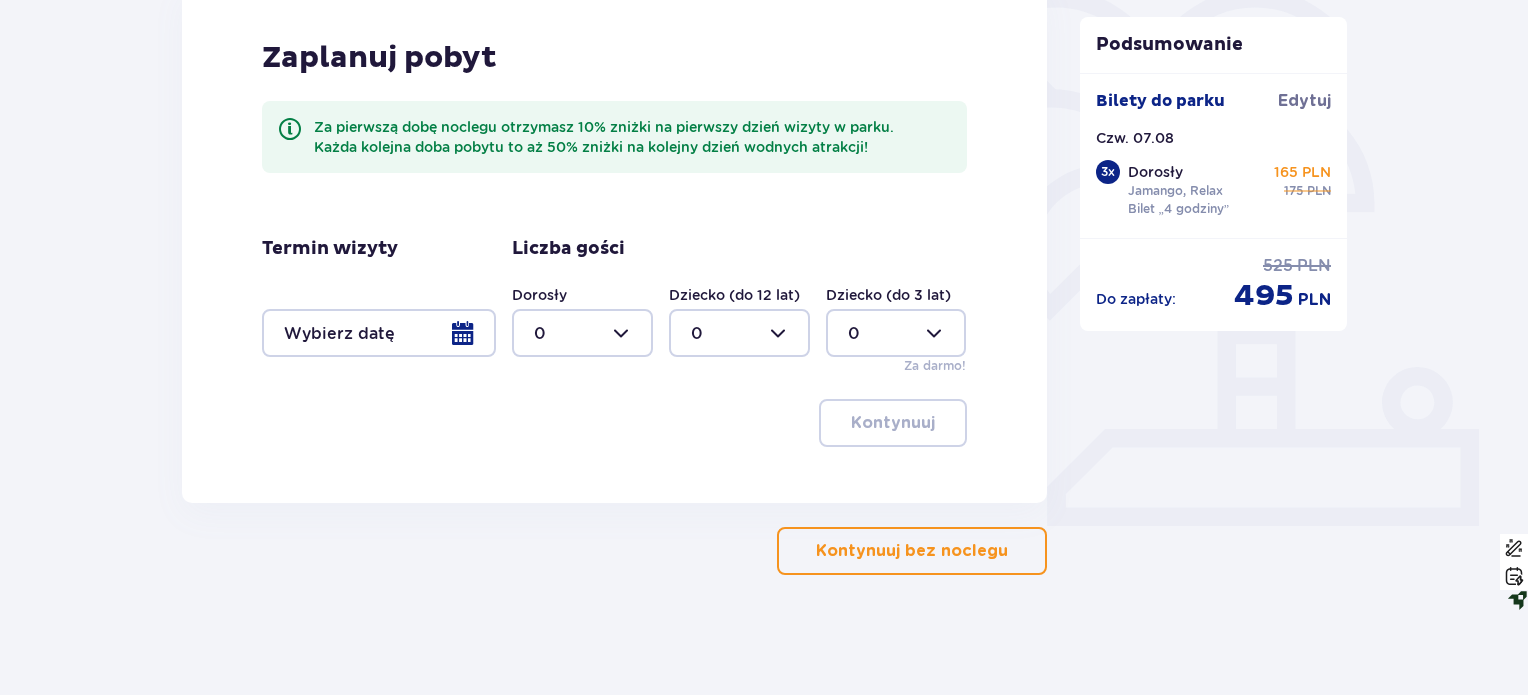 click on "Kontynuuj bez noclegu" at bounding box center [912, 551] 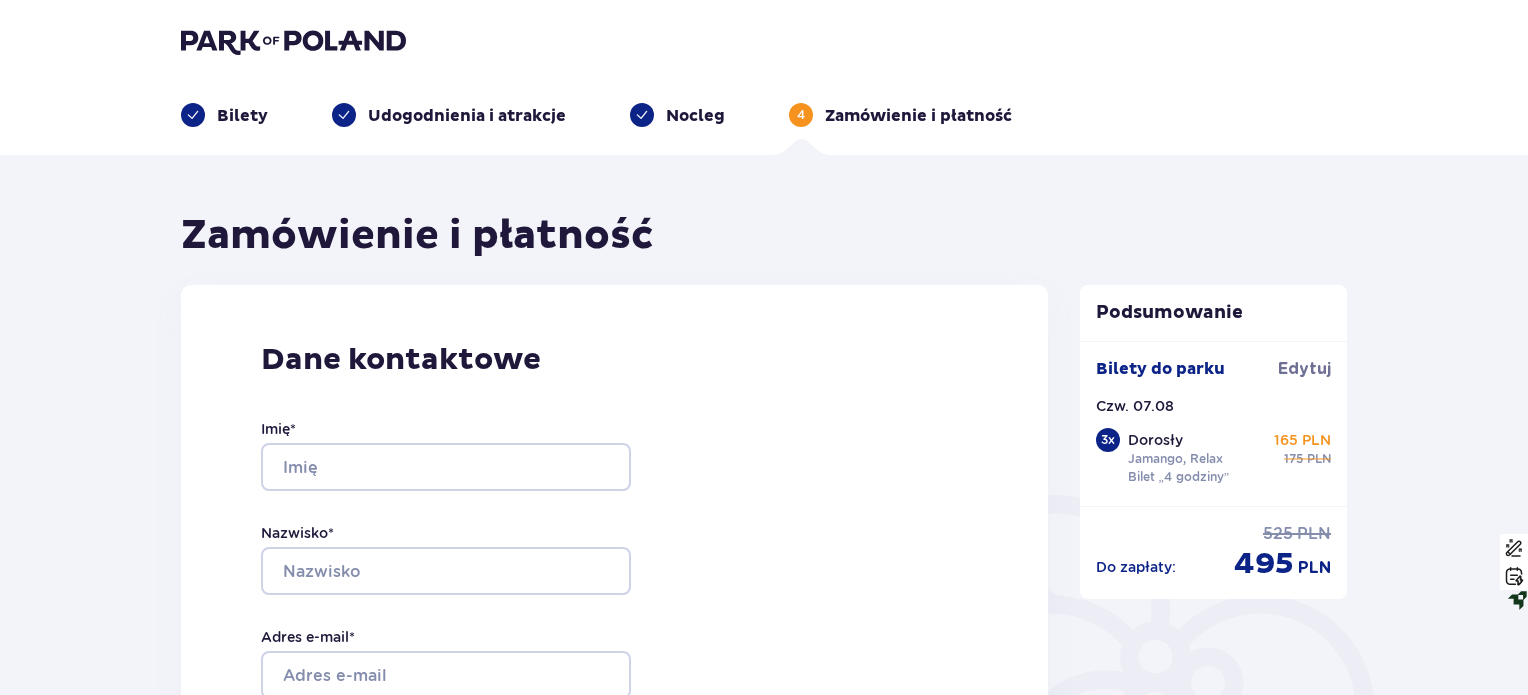 scroll, scrollTop: 0, scrollLeft: 0, axis: both 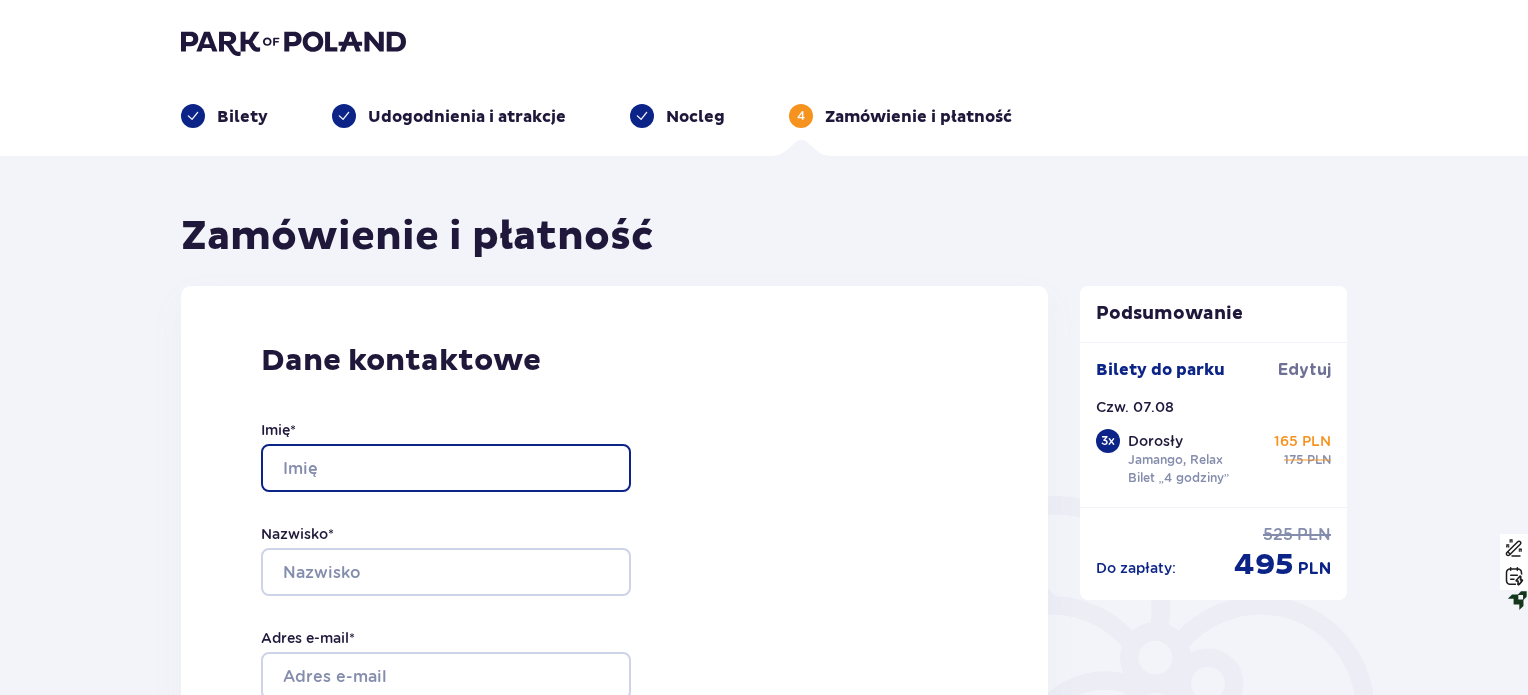 click on "Imię *" at bounding box center (446, 468) 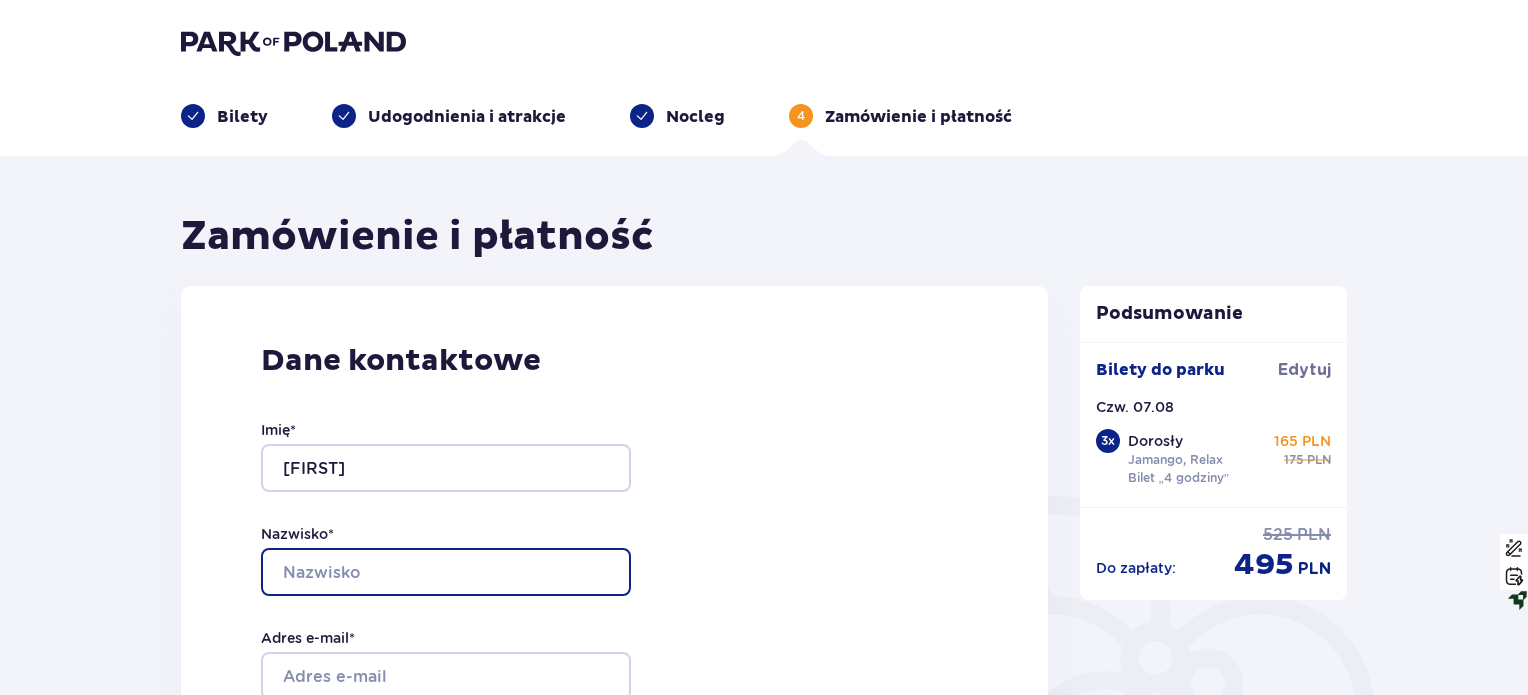 click on "Nazwisko *" at bounding box center [446, 572] 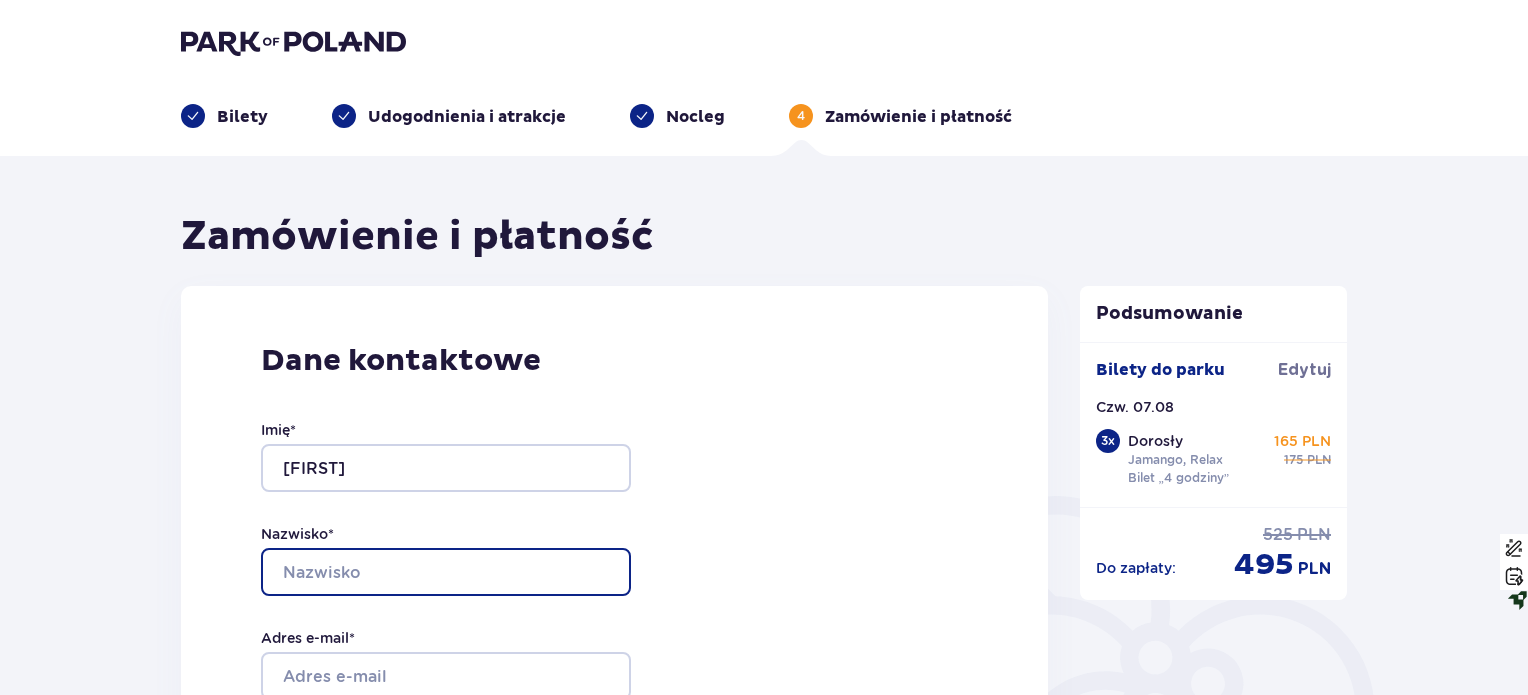 click on "Nazwisko *" at bounding box center (446, 572) 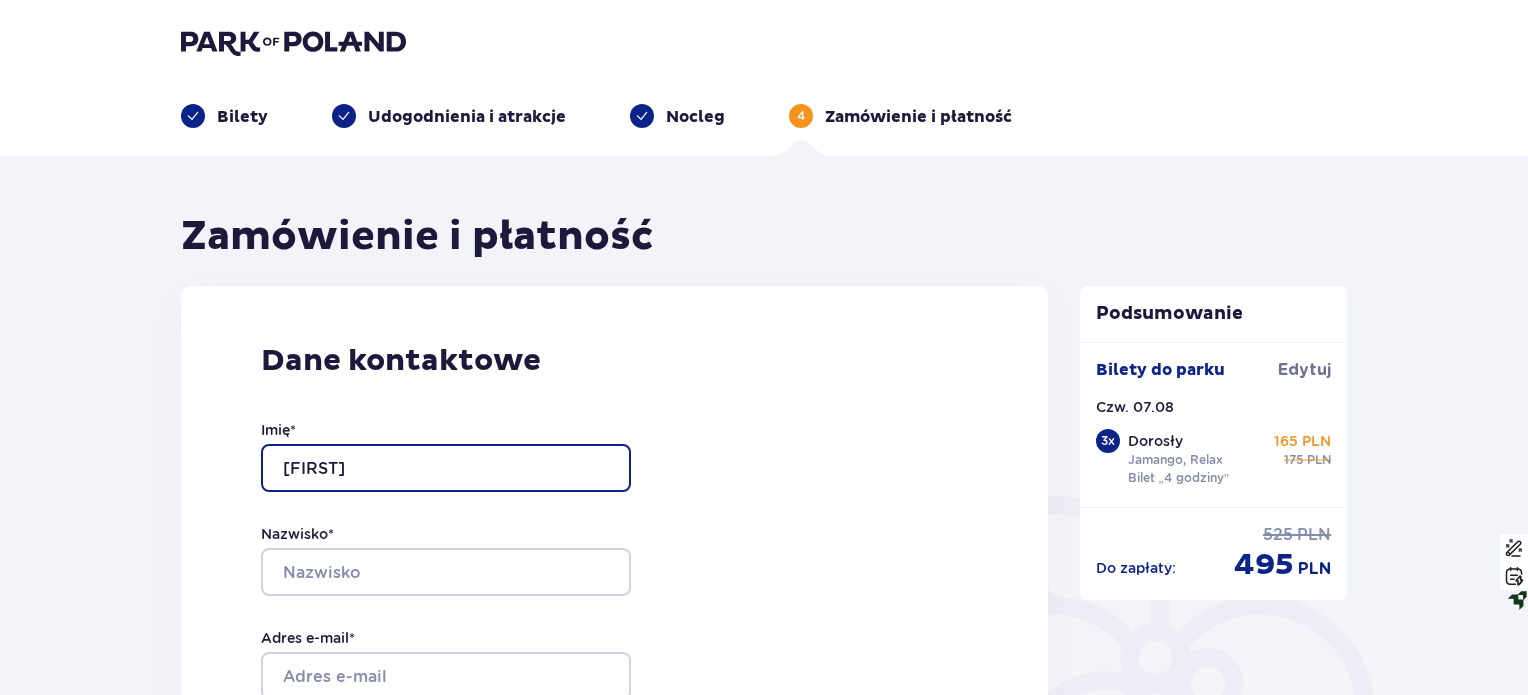click on "Виктория" at bounding box center [446, 468] 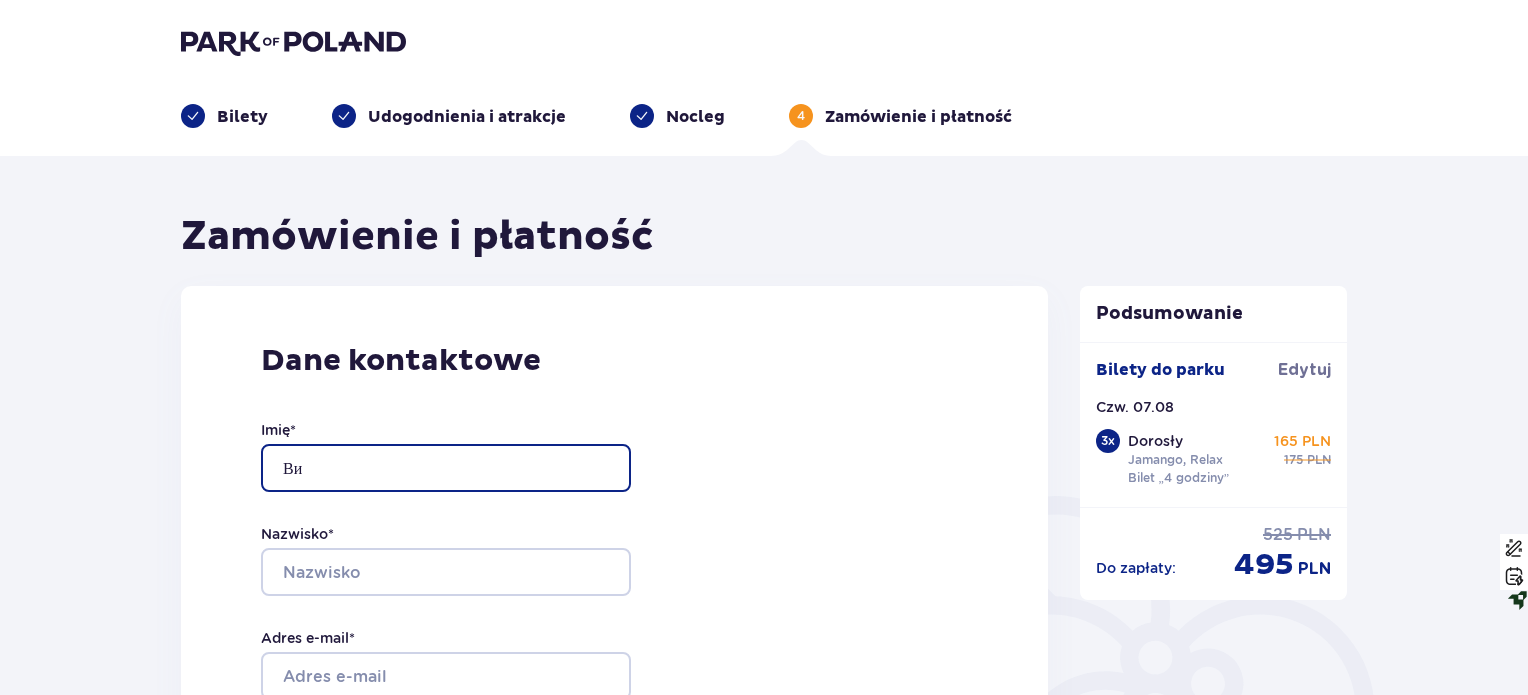 type on "В" 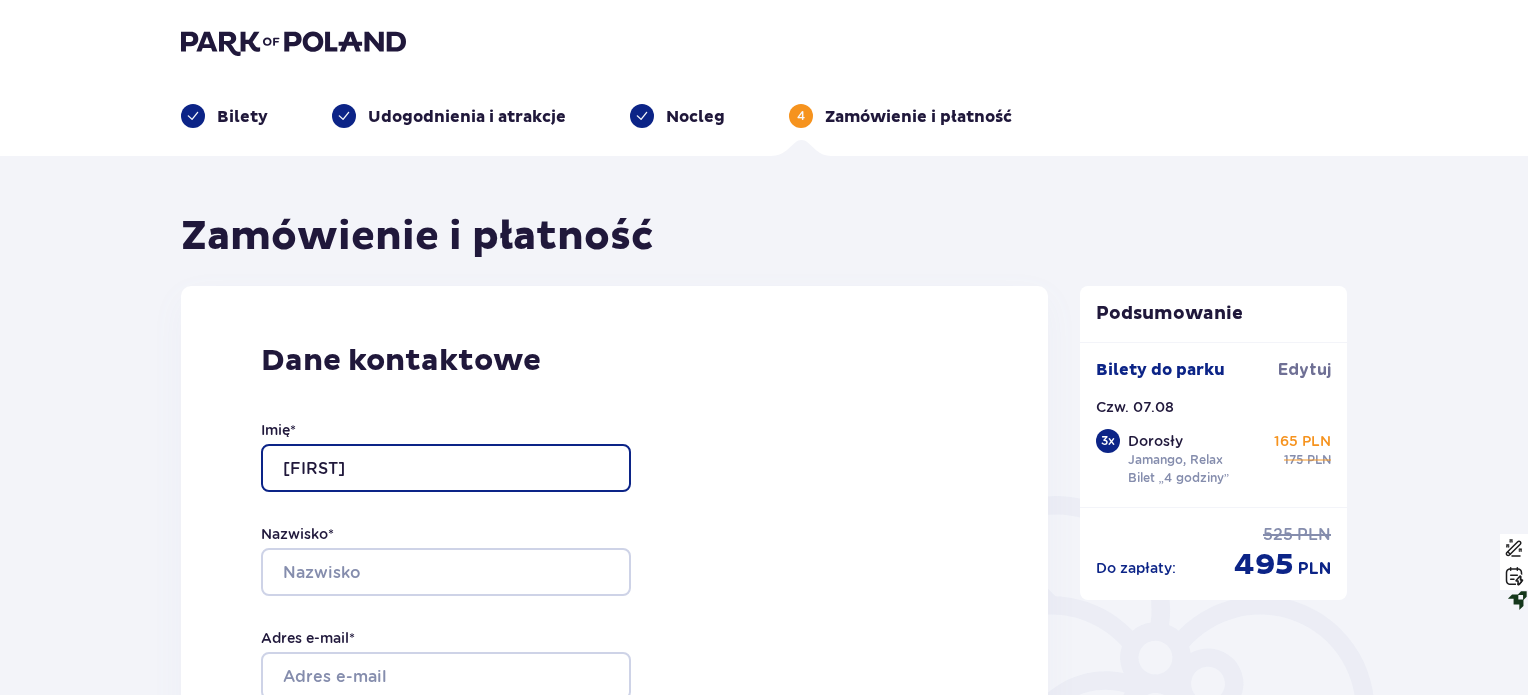 type on "Viktoryia" 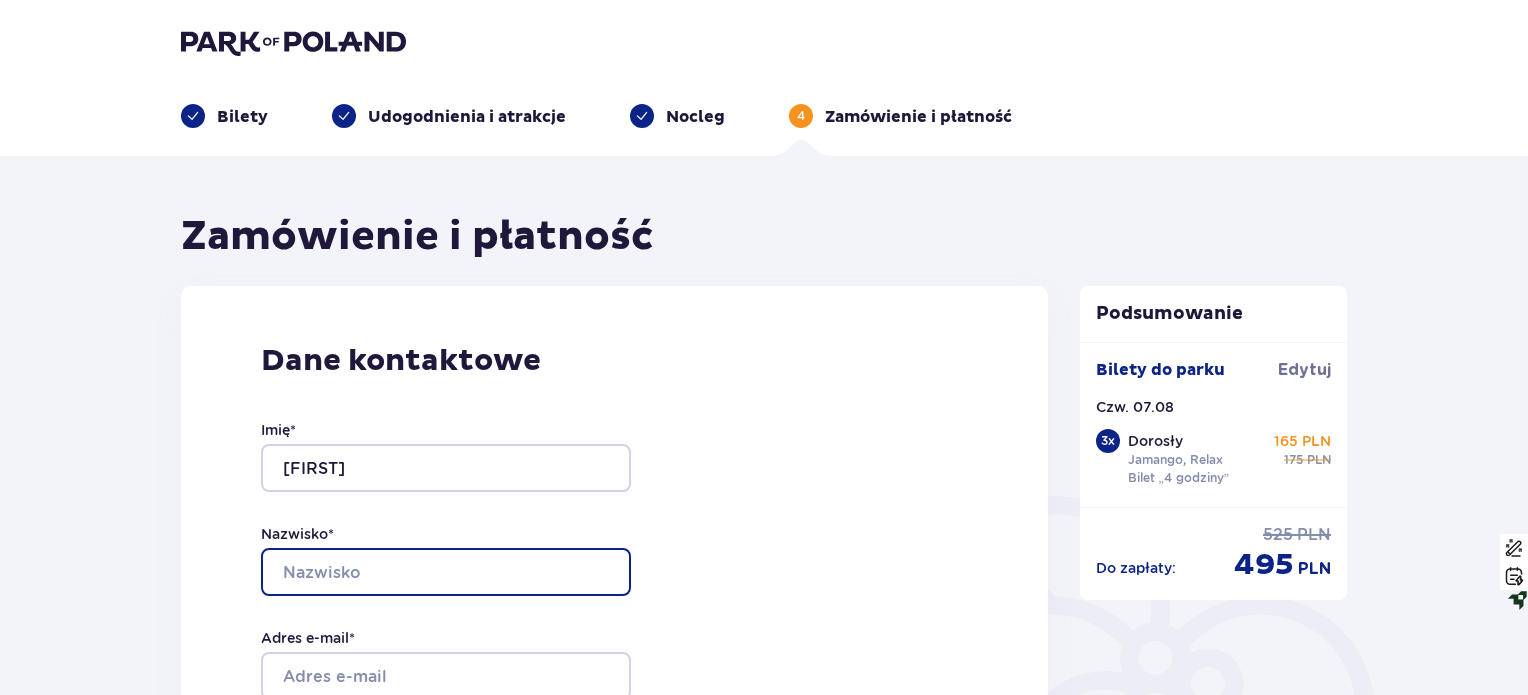 click on "Nazwisko *" at bounding box center [446, 572] 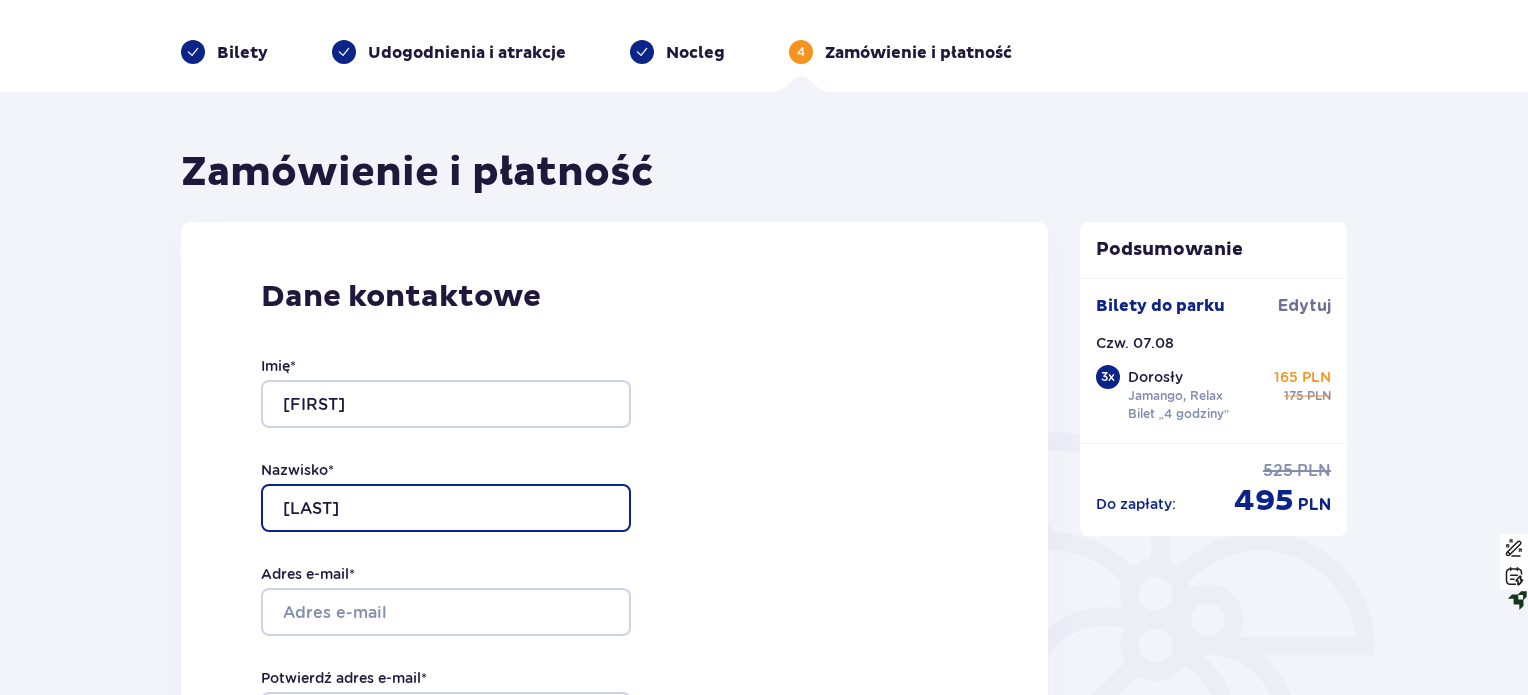 scroll, scrollTop: 100, scrollLeft: 0, axis: vertical 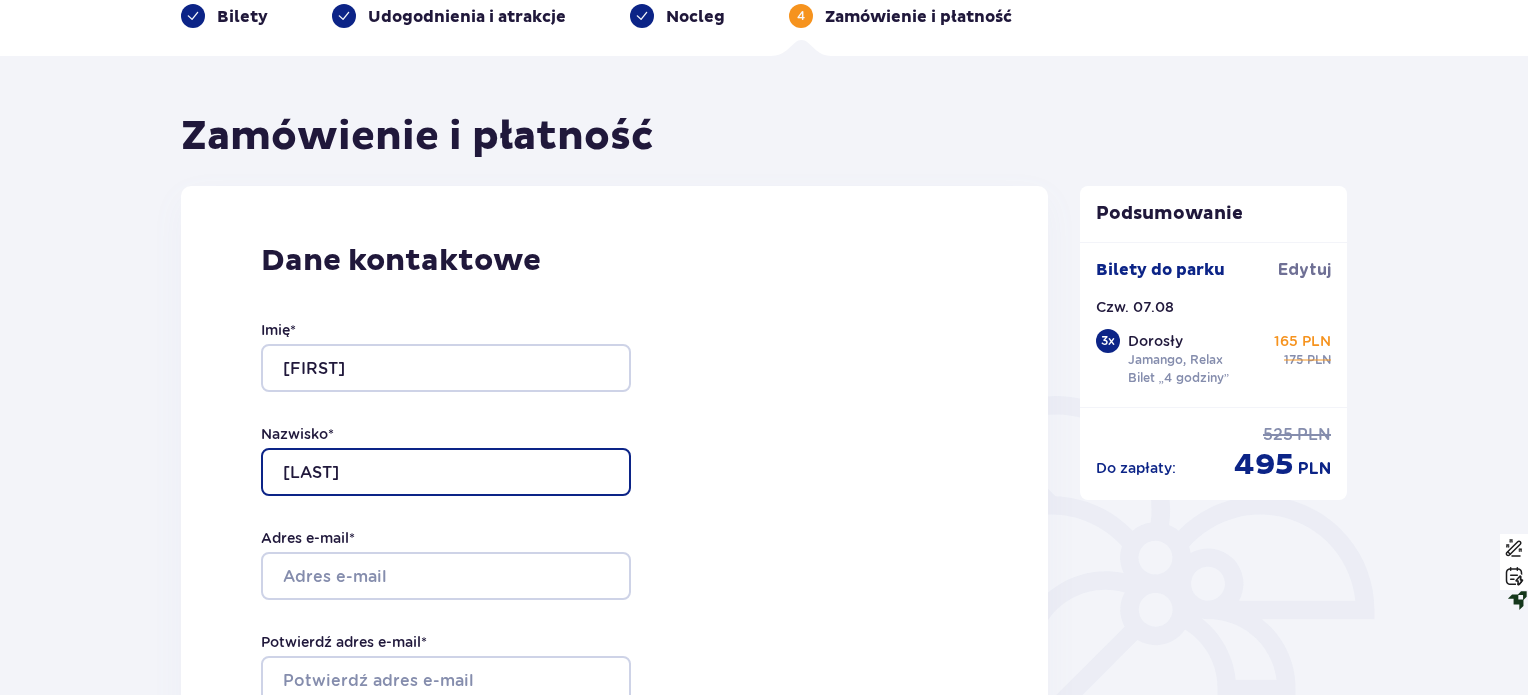 type on "Berezovskaya" 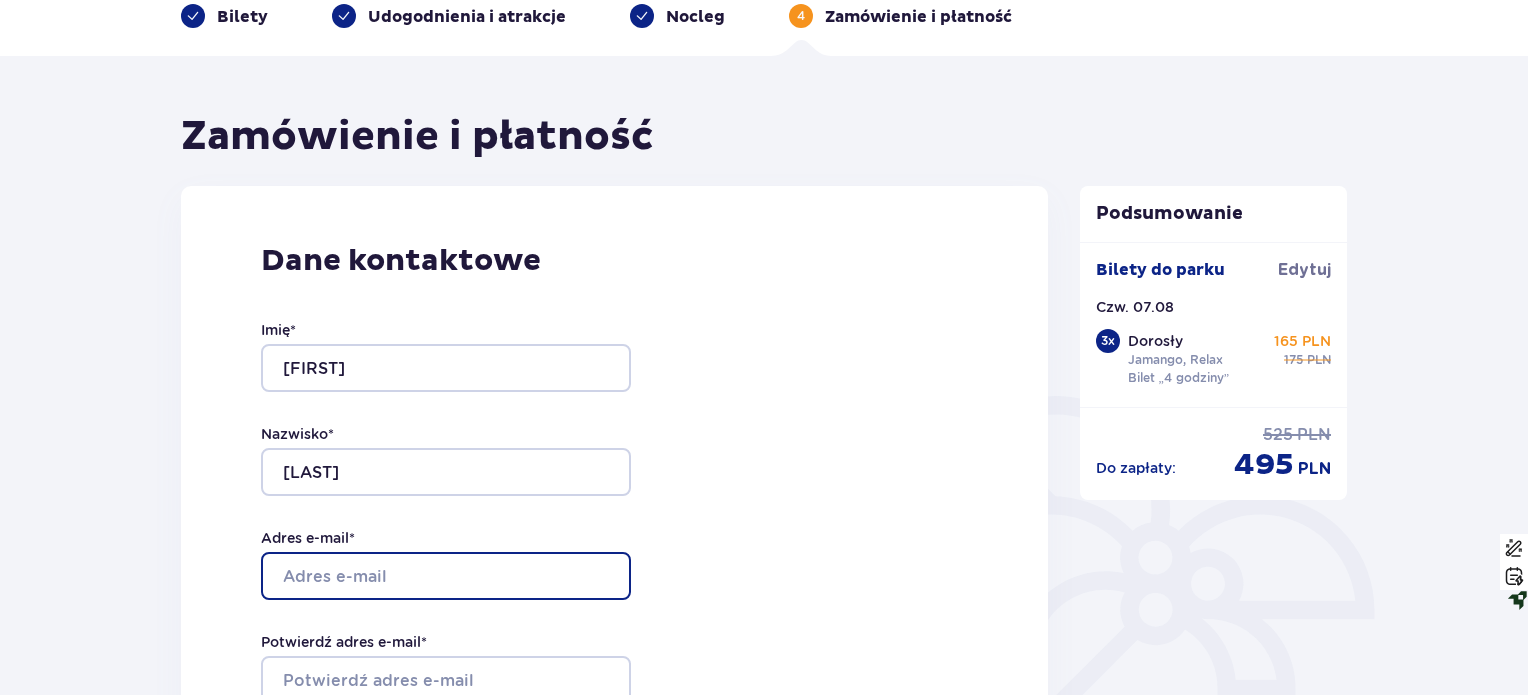 click on "Adres e-mail *" at bounding box center (446, 576) 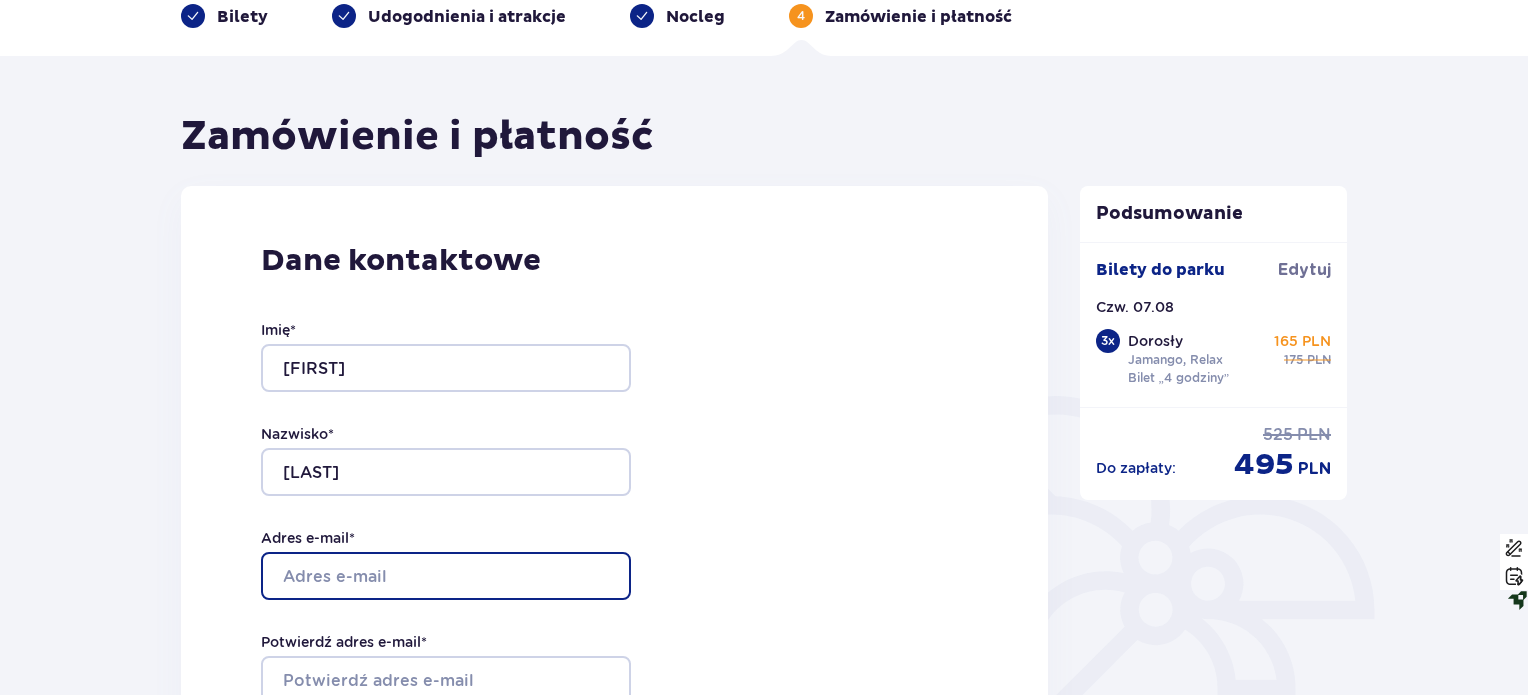type on "vika-77@tut.by" 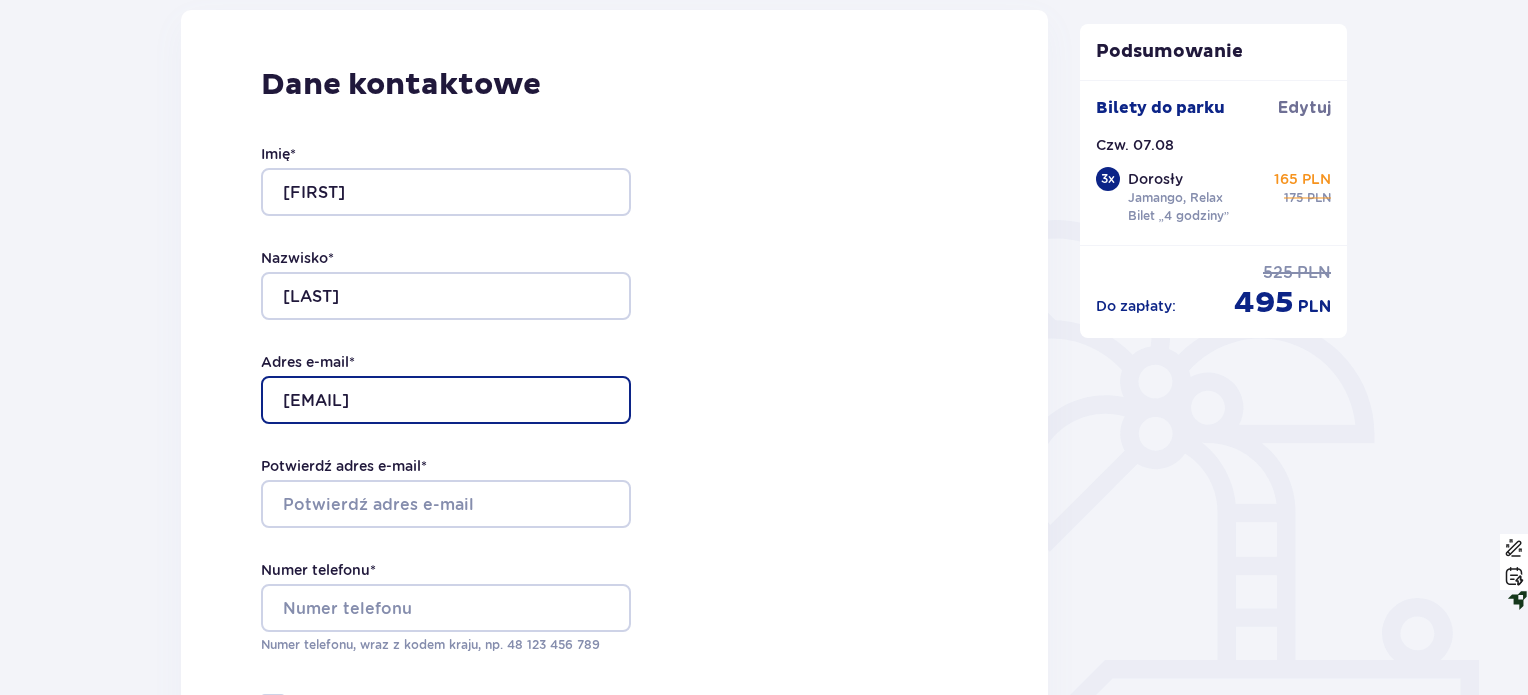 scroll, scrollTop: 300, scrollLeft: 0, axis: vertical 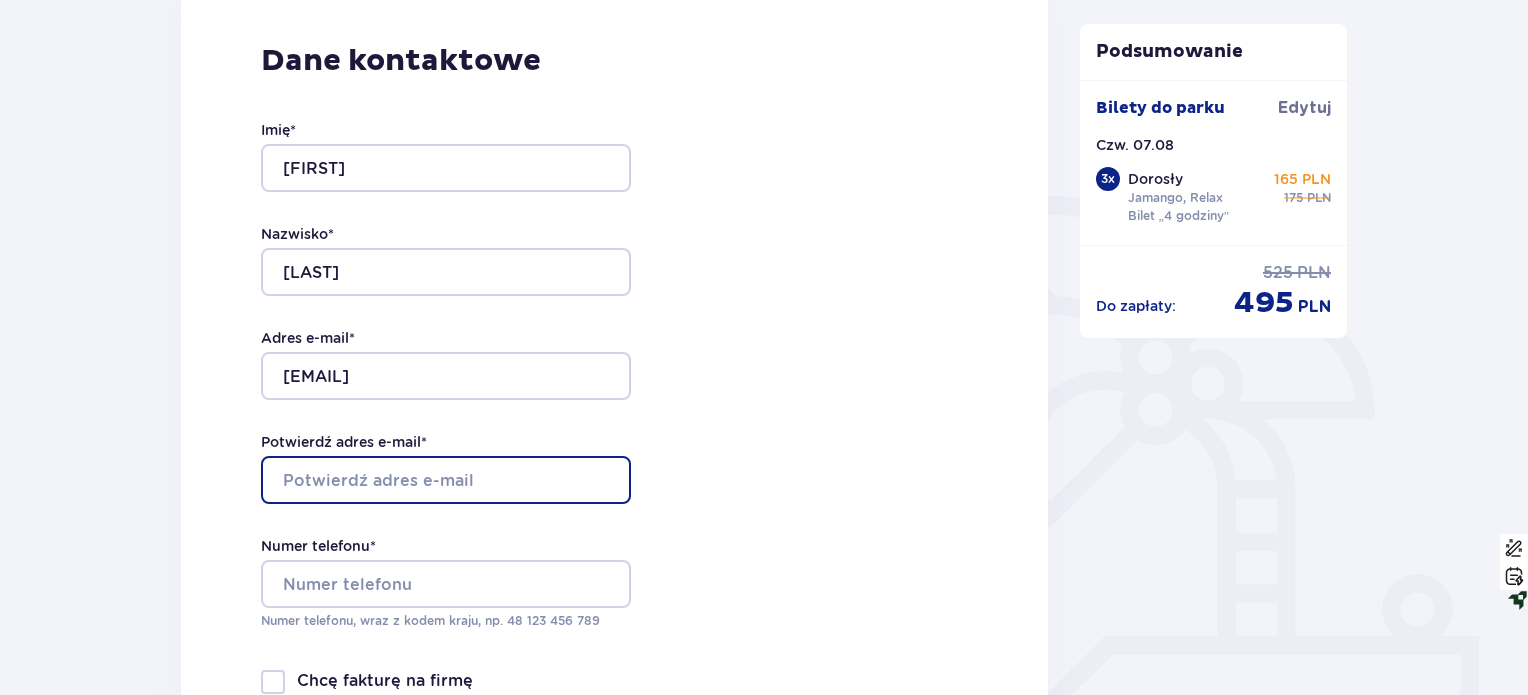 click on "Potwierdź adres e-mail *" at bounding box center [446, 480] 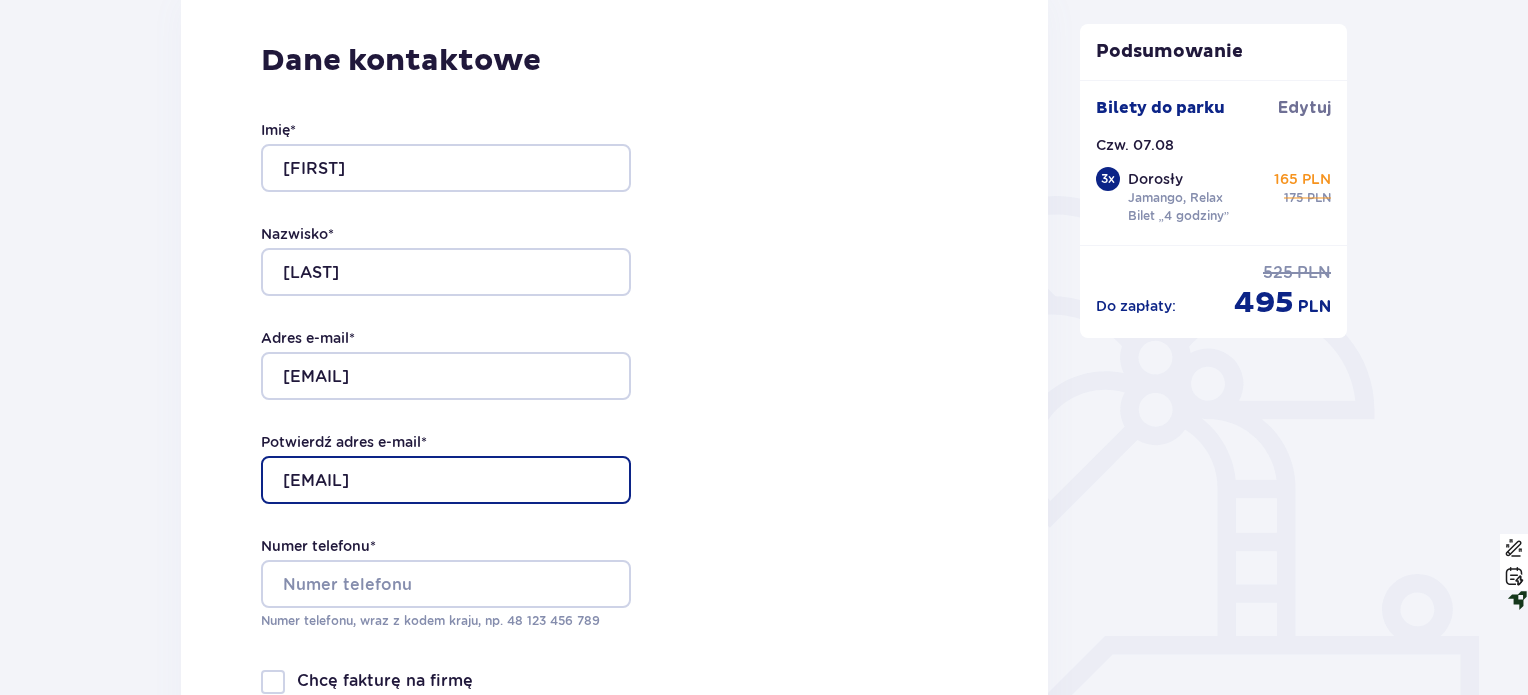 type on "vika-77@tut.by" 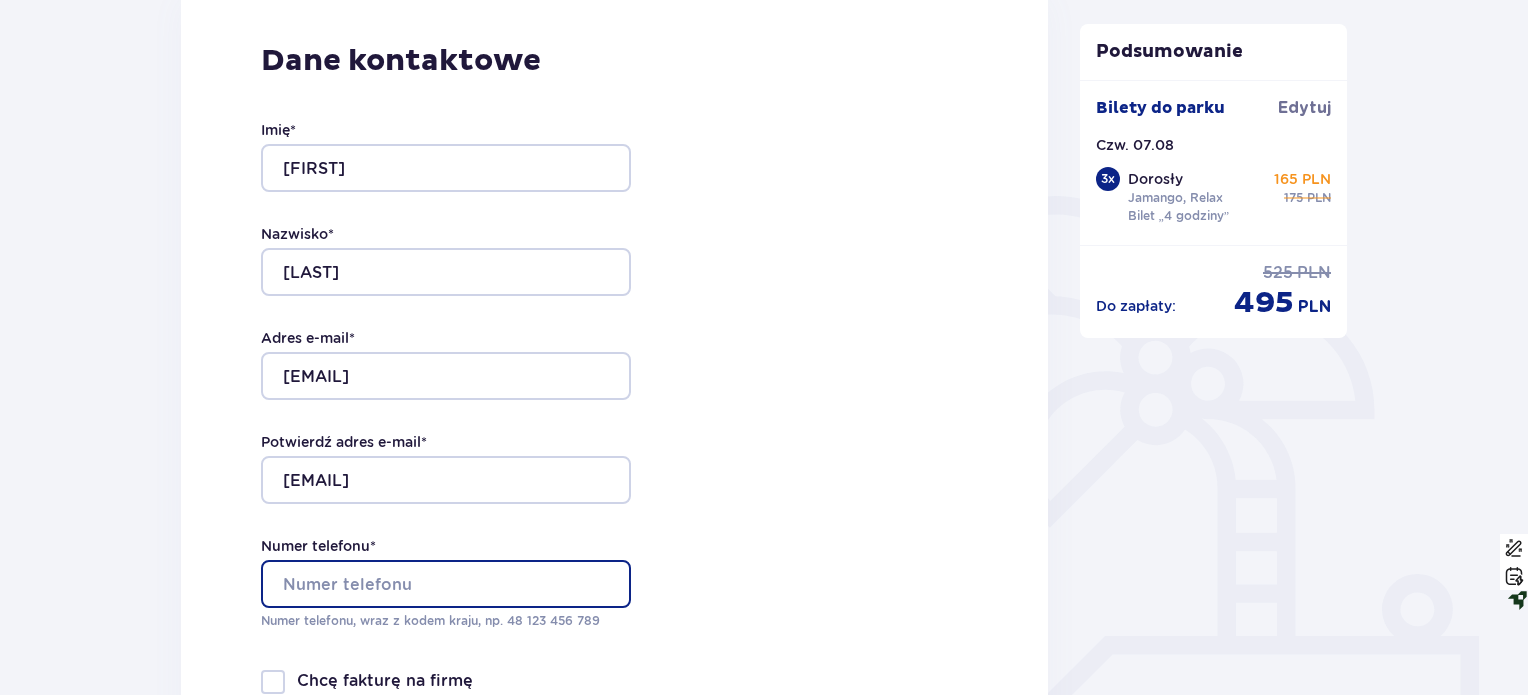 click on "Numer telefonu *" at bounding box center (446, 584) 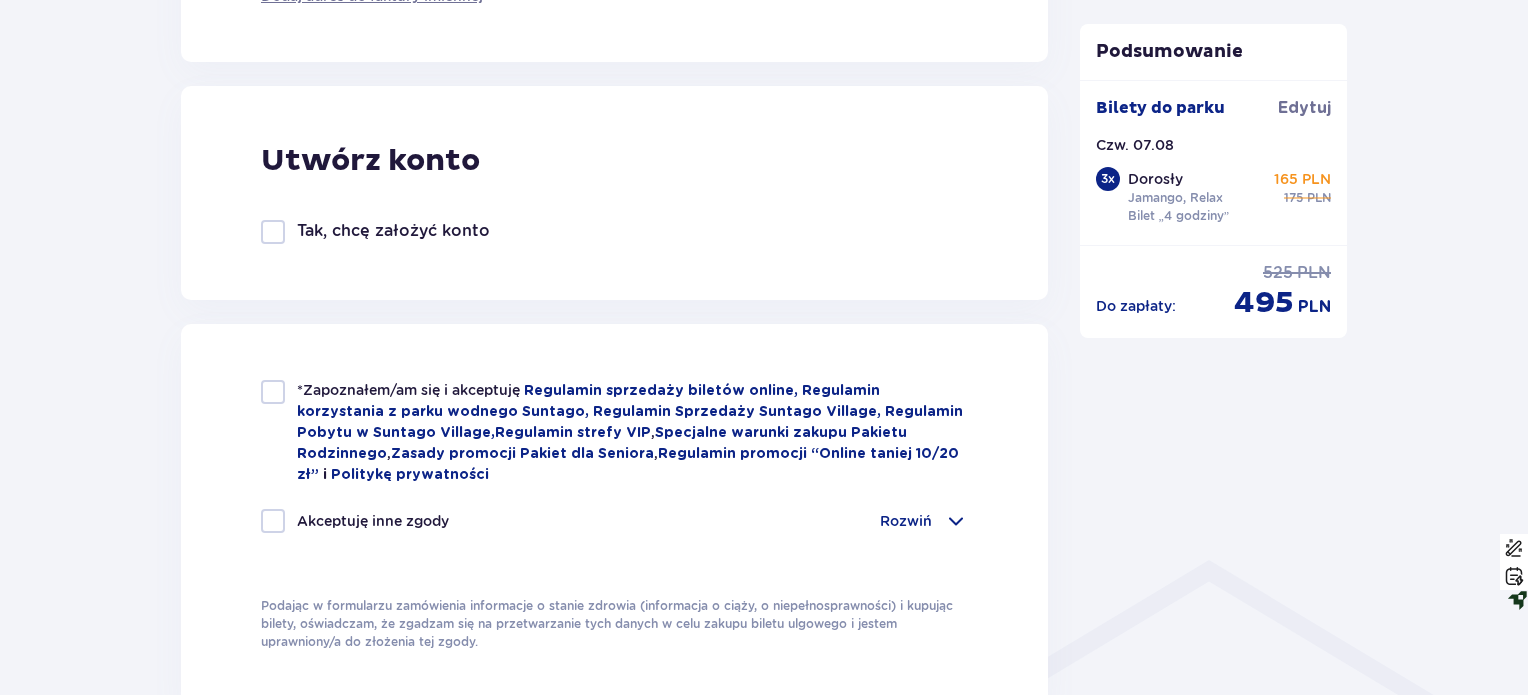 scroll, scrollTop: 1100, scrollLeft: 0, axis: vertical 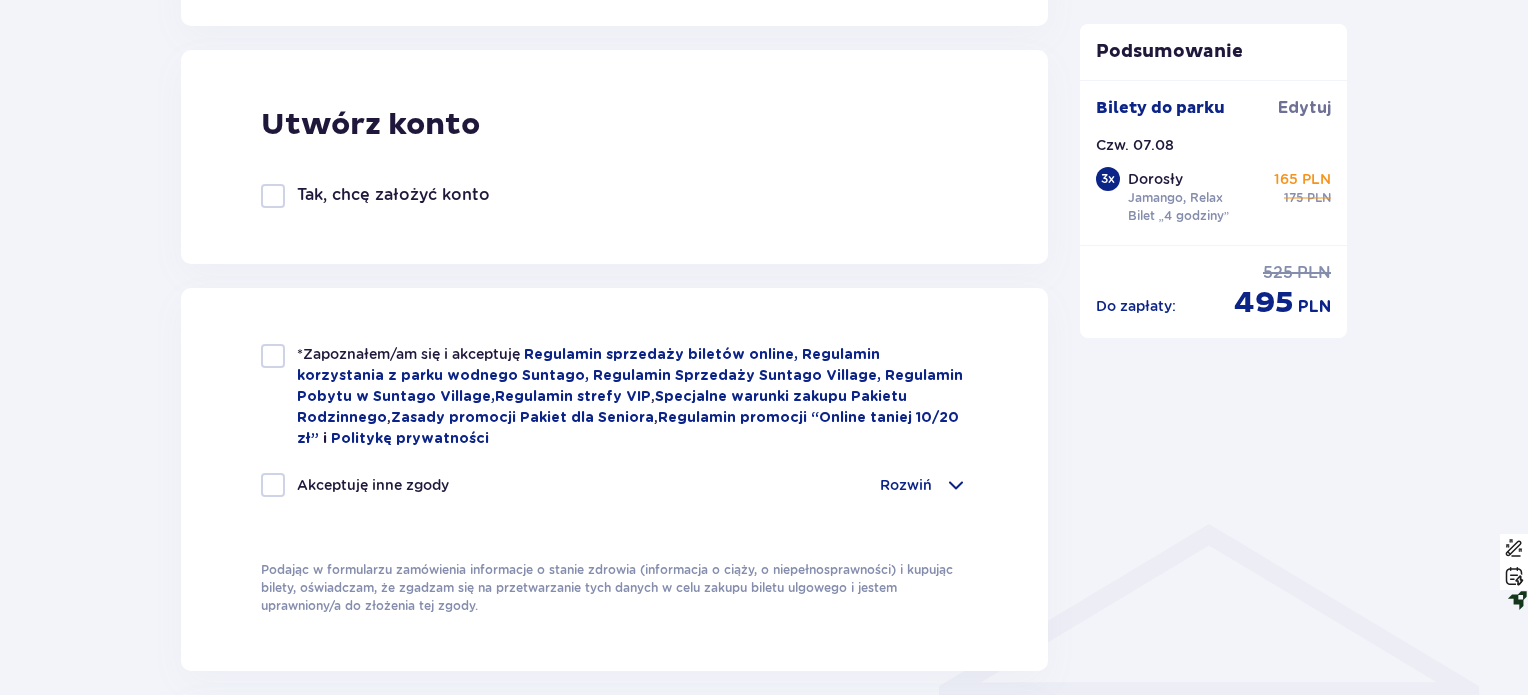 type on "+48572511978" 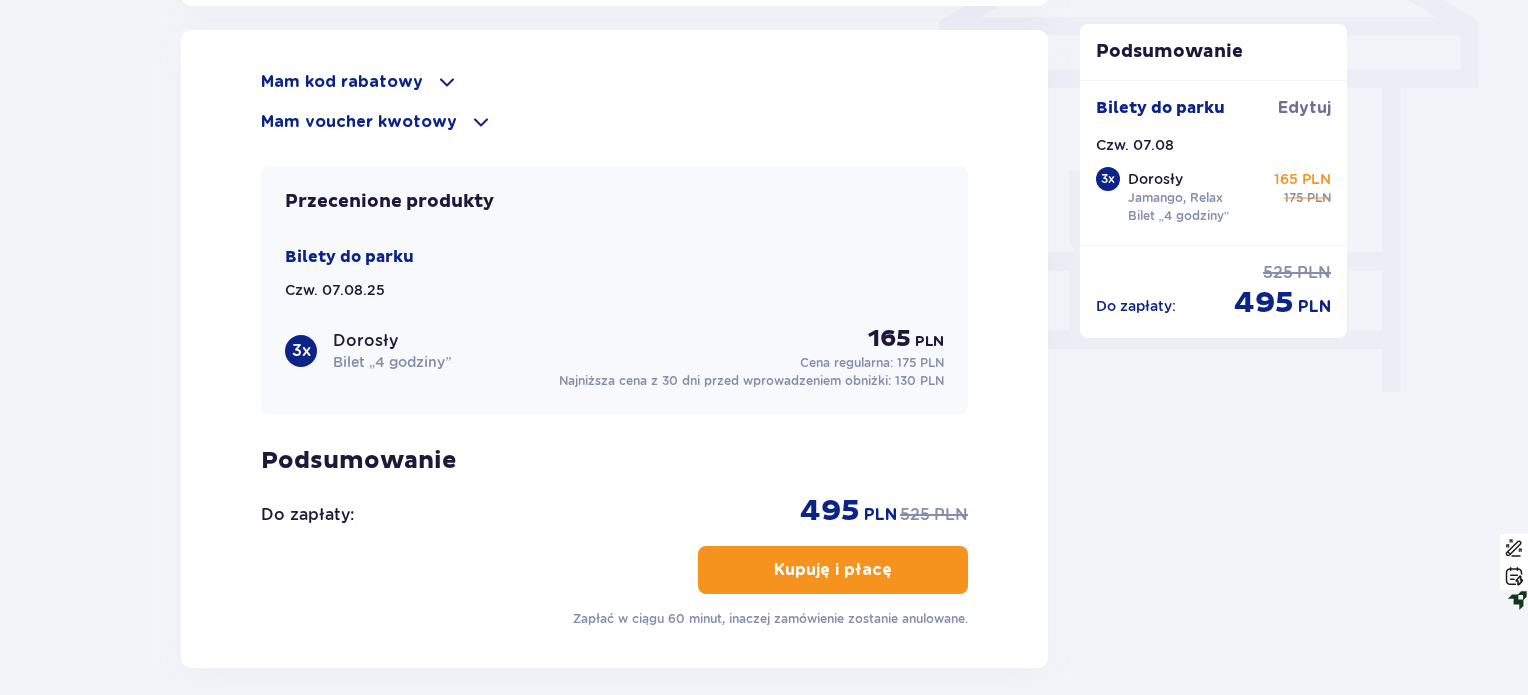 scroll, scrollTop: 1800, scrollLeft: 0, axis: vertical 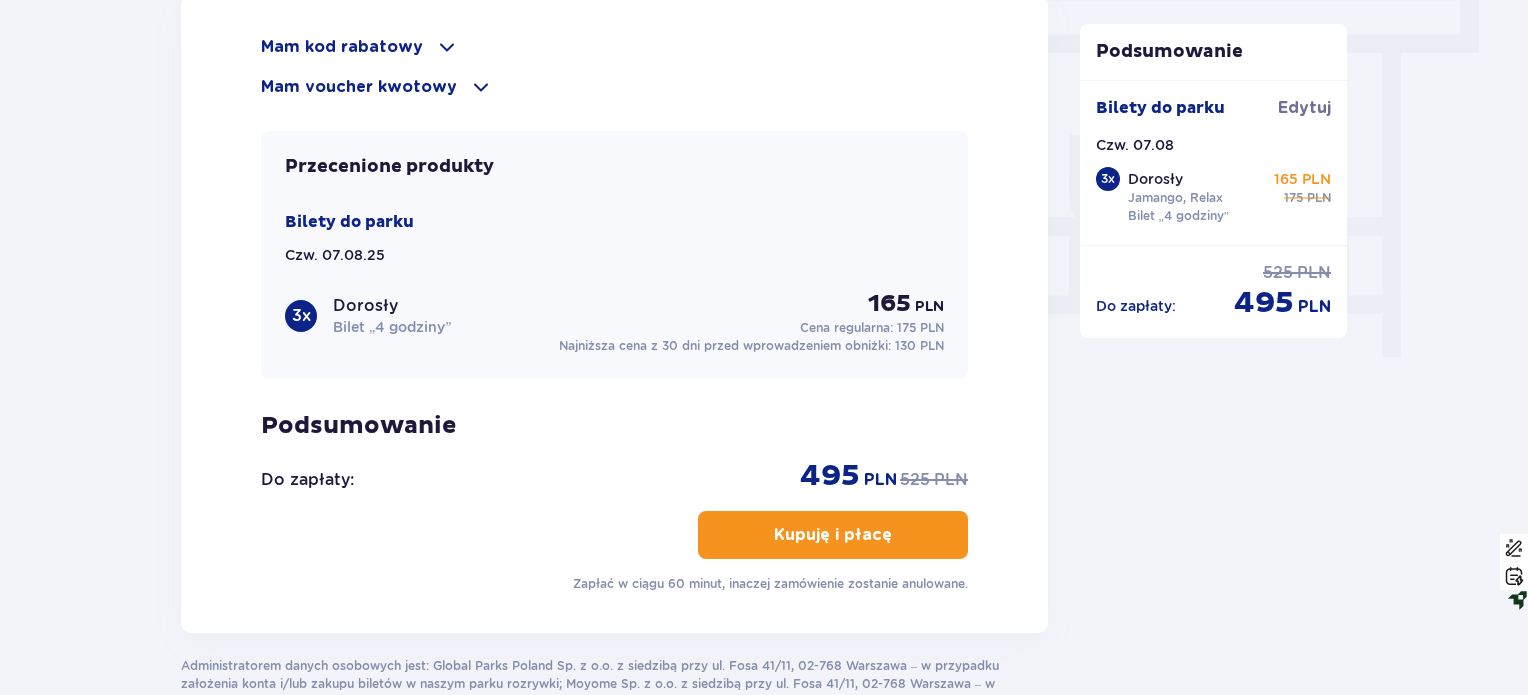 click on "Kupuję i płacę" at bounding box center (833, 535) 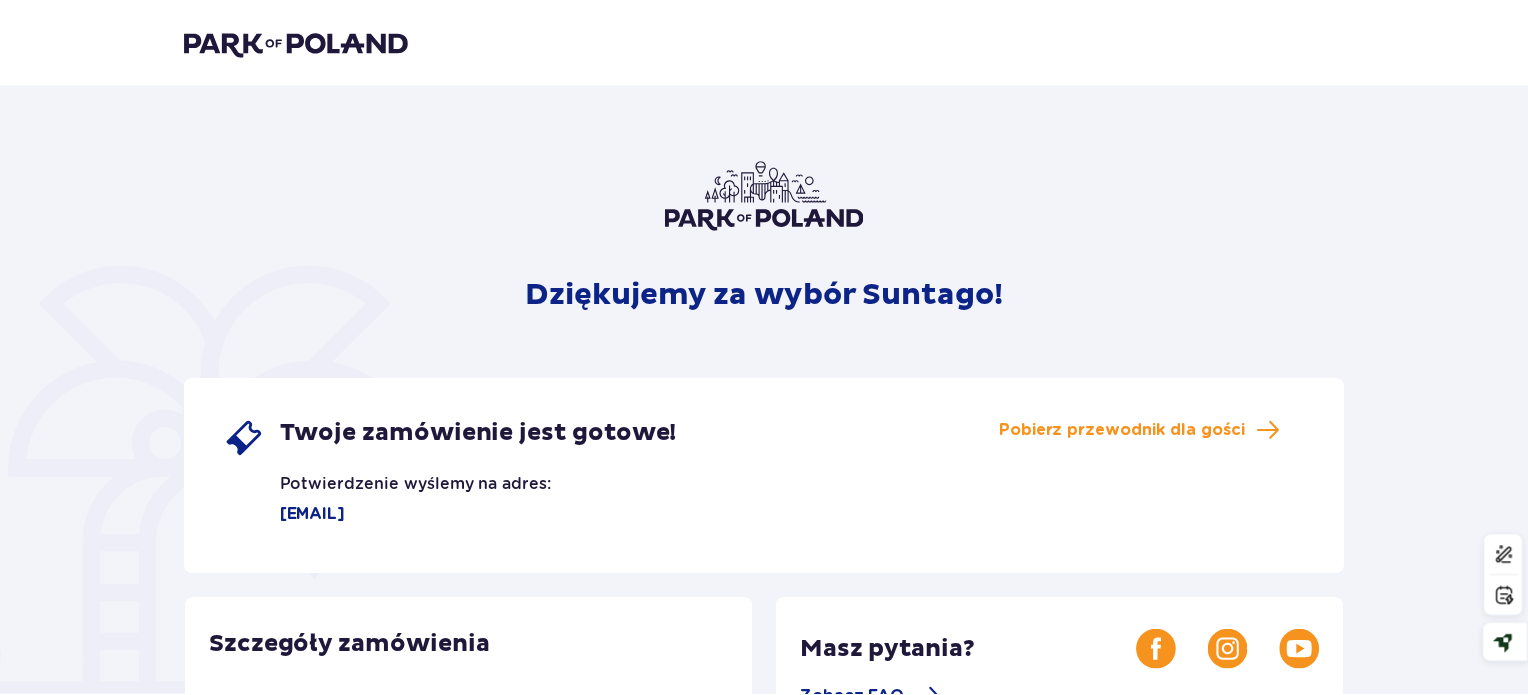 scroll, scrollTop: 0, scrollLeft: 0, axis: both 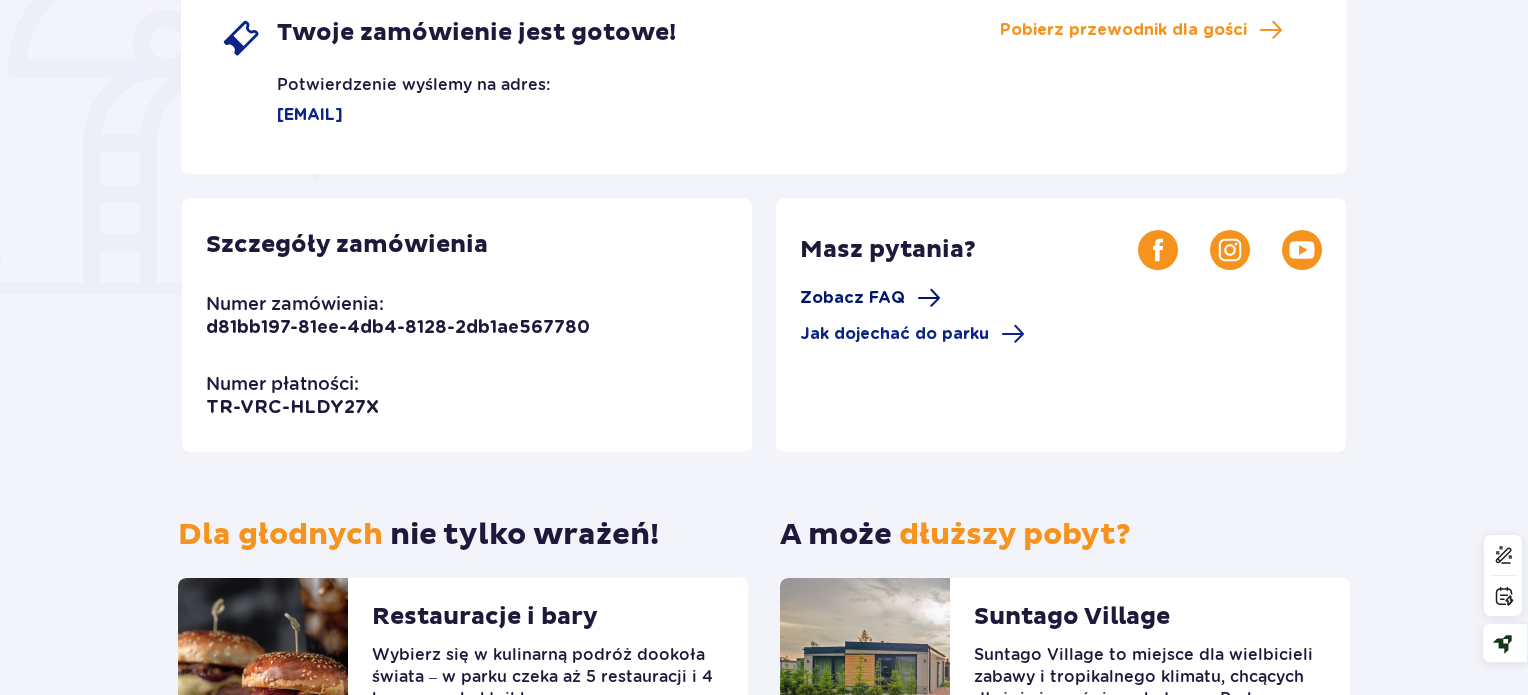 click on "Zobacz FAQ" at bounding box center [852, 298] 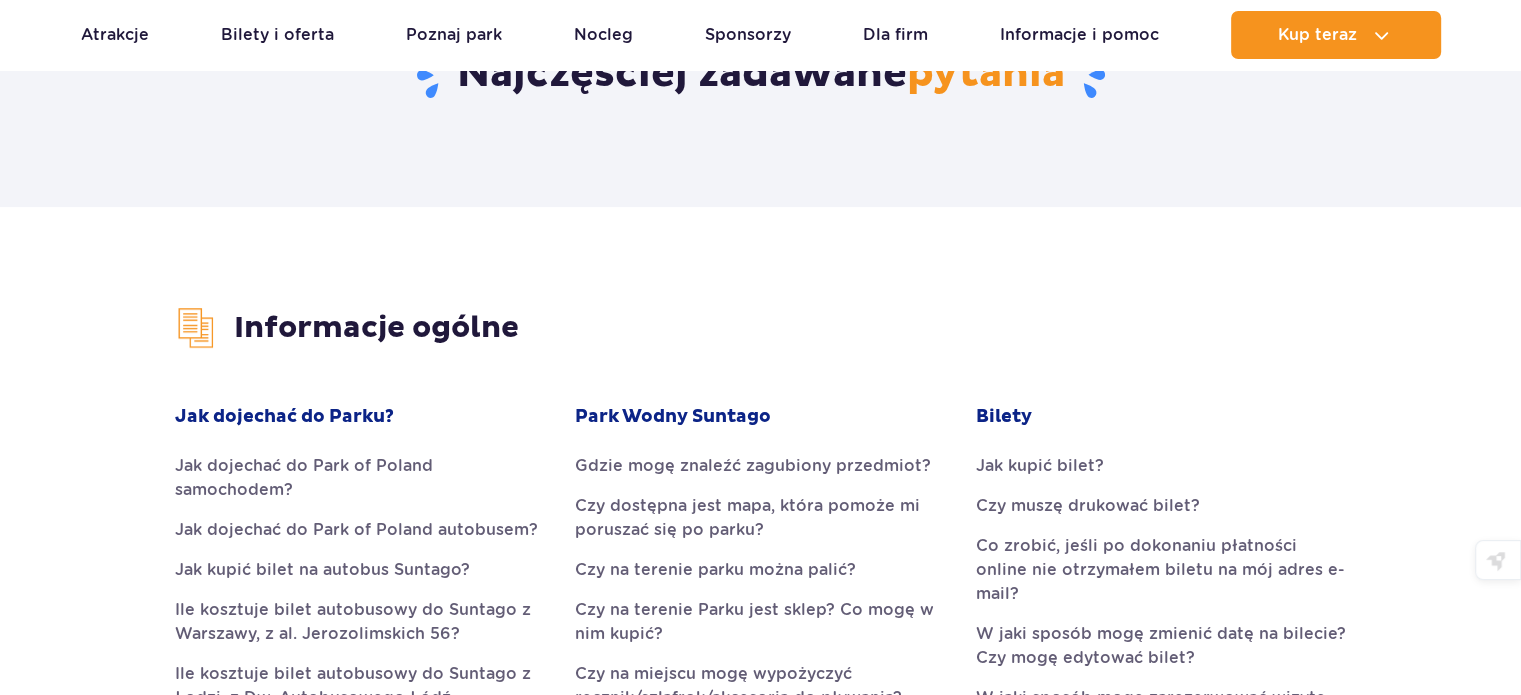 scroll, scrollTop: 0, scrollLeft: 0, axis: both 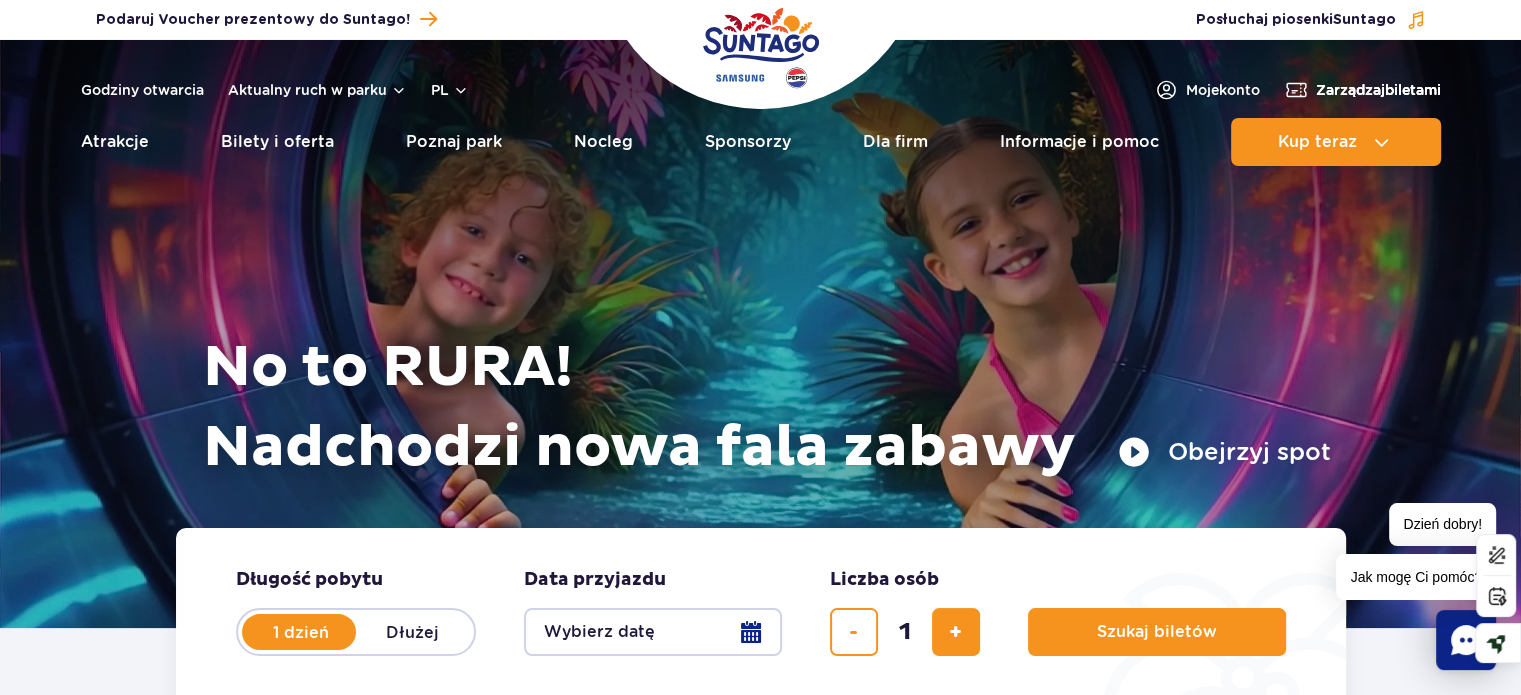 click on "Zarządzaj  biletami" at bounding box center (1378, 90) 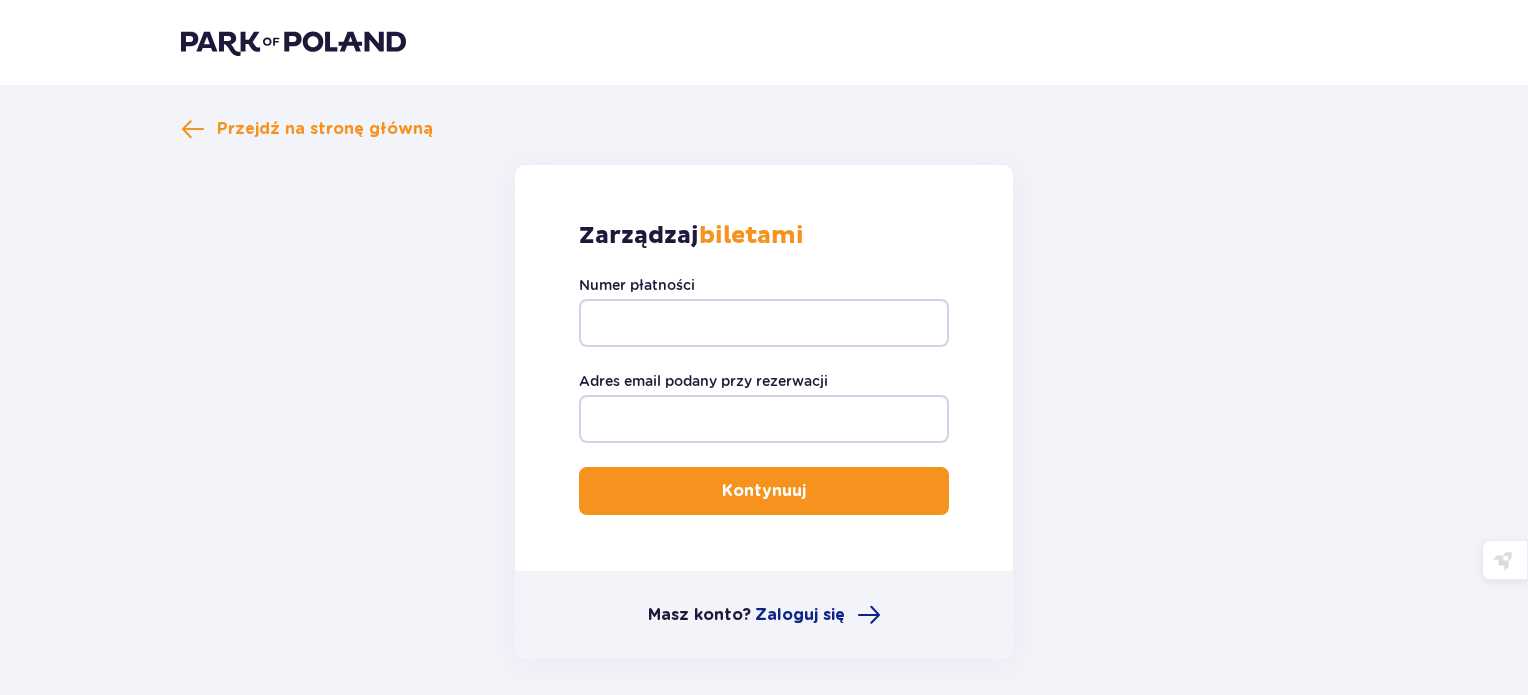 scroll, scrollTop: 0, scrollLeft: 0, axis: both 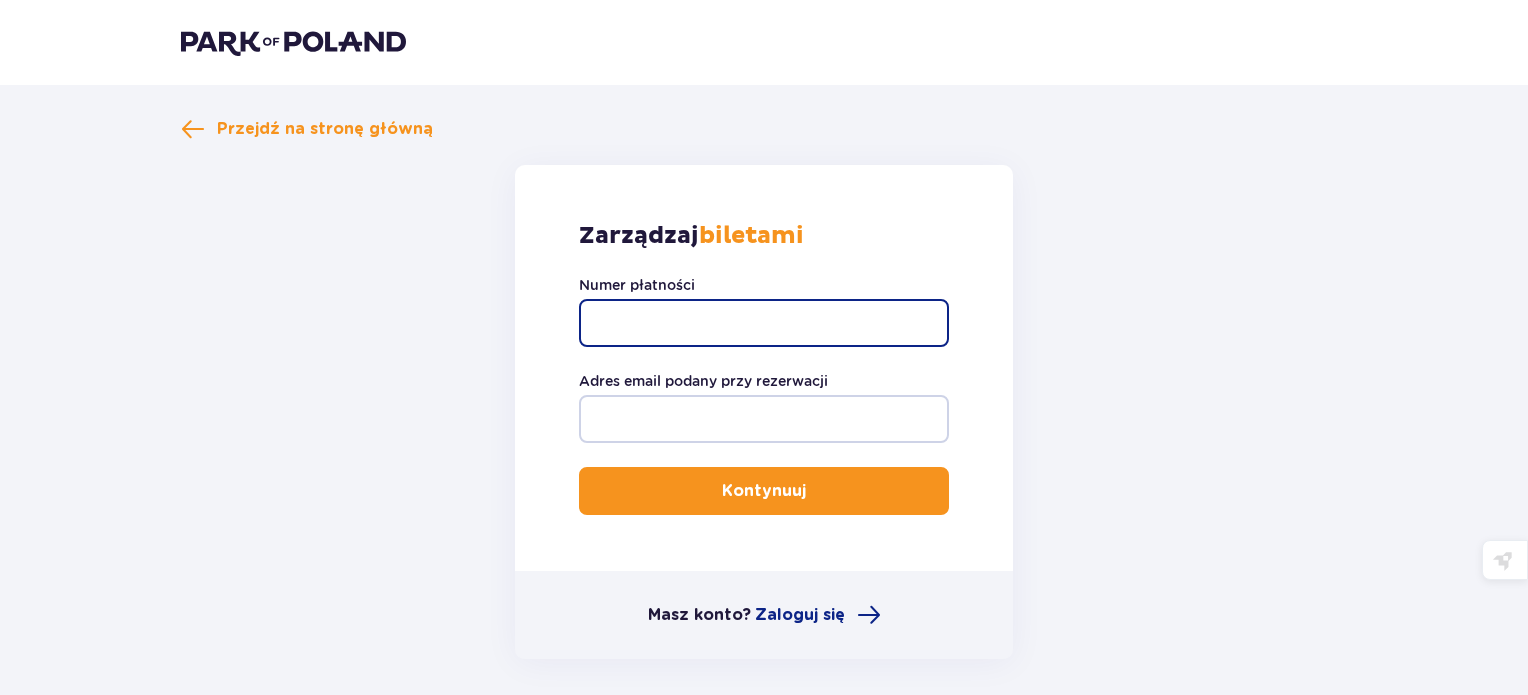 click on "Numer płatności" at bounding box center [764, 323] 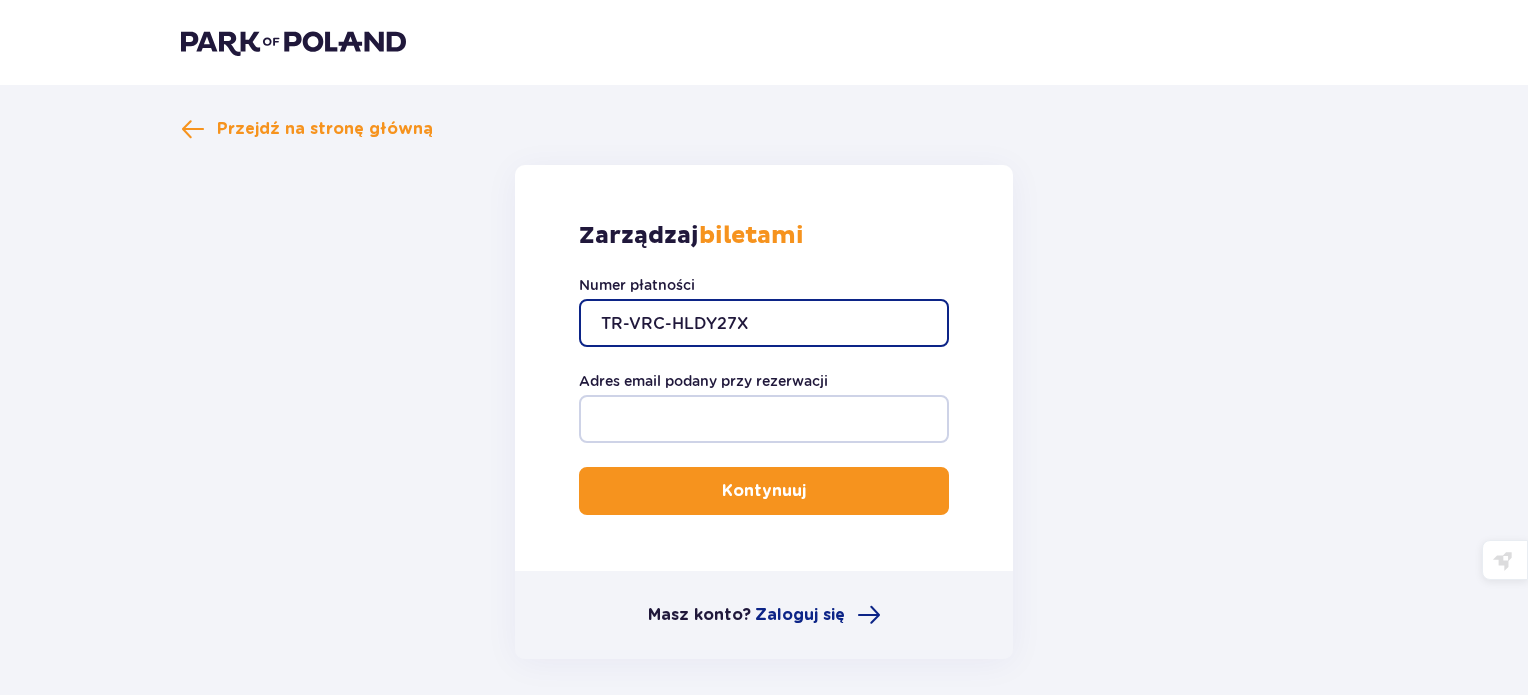 type on "TR-VRC-HLDY27X" 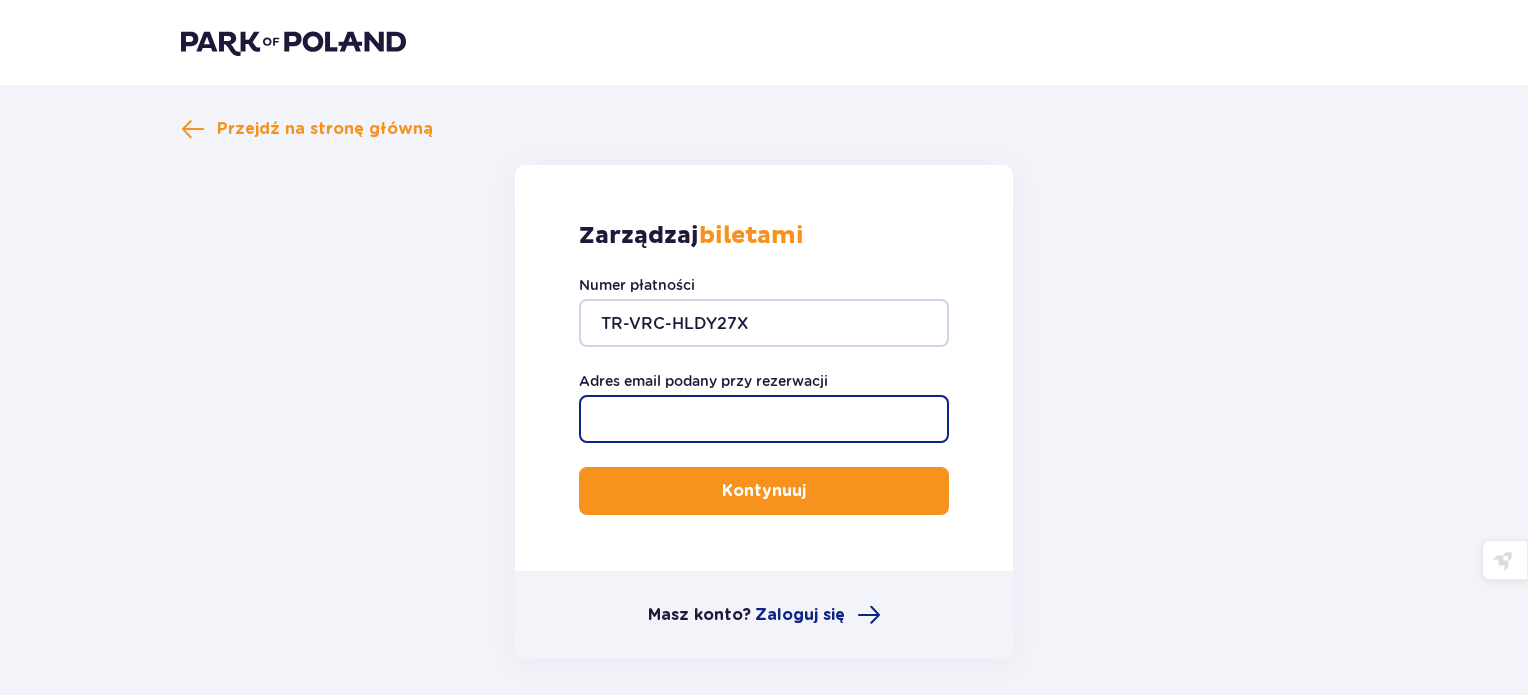 click on "Adres email podany przy rezerwacji" at bounding box center (764, 419) 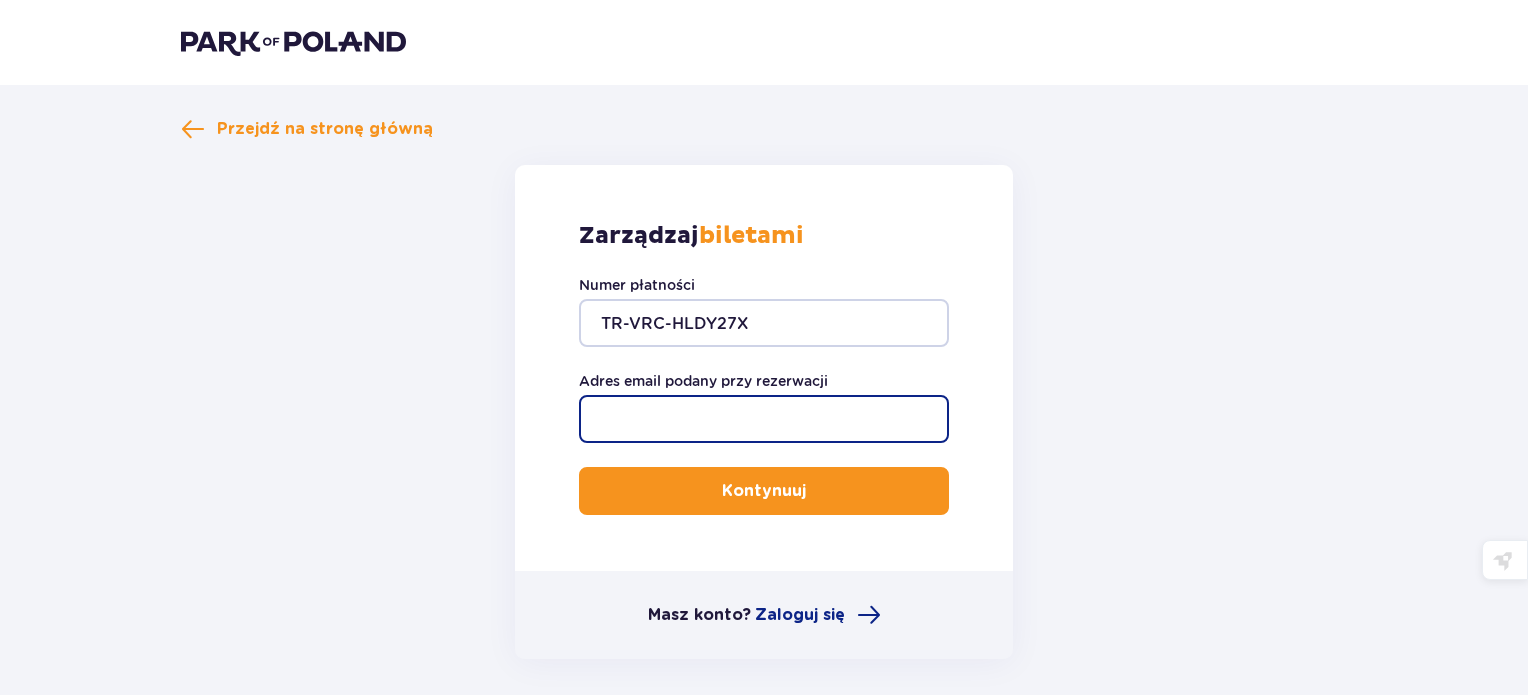 type on "[EMAIL]" 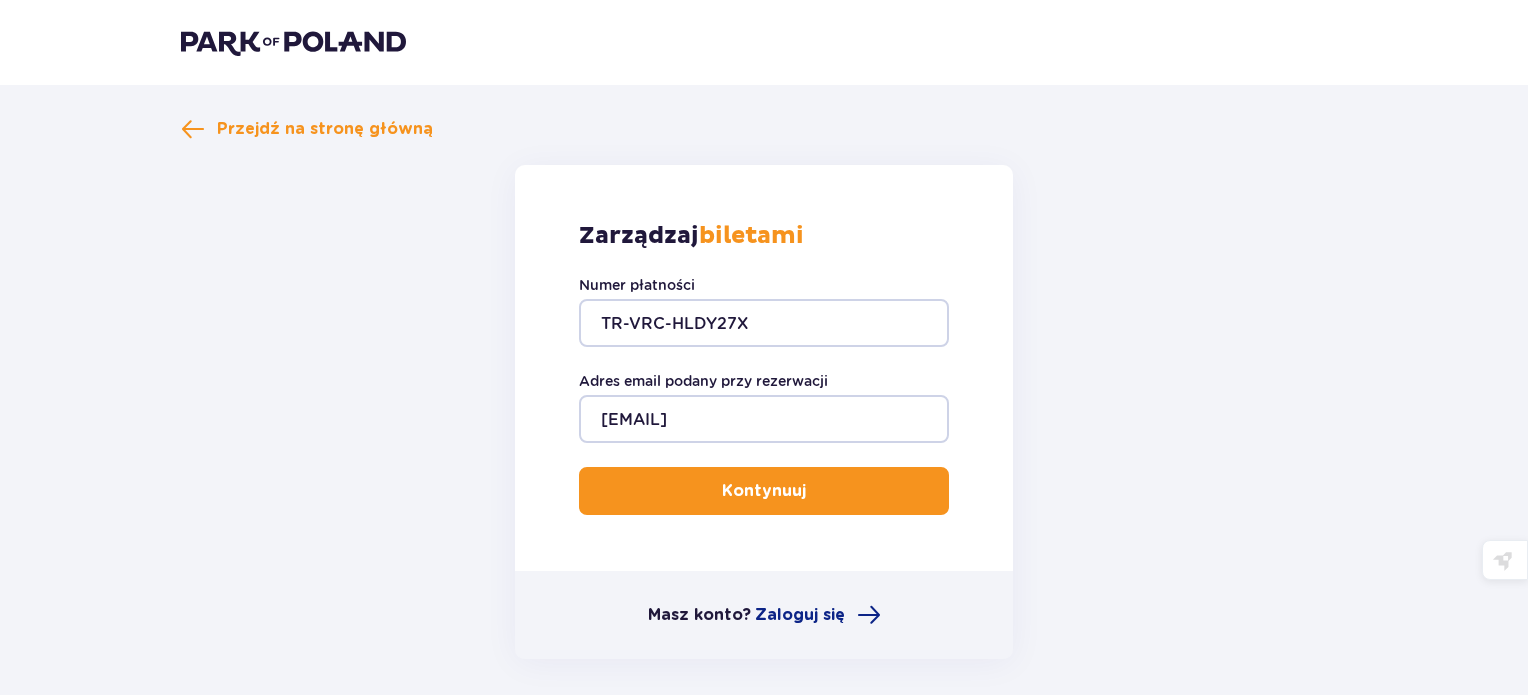 click on "Kontynuuj" at bounding box center [764, 491] 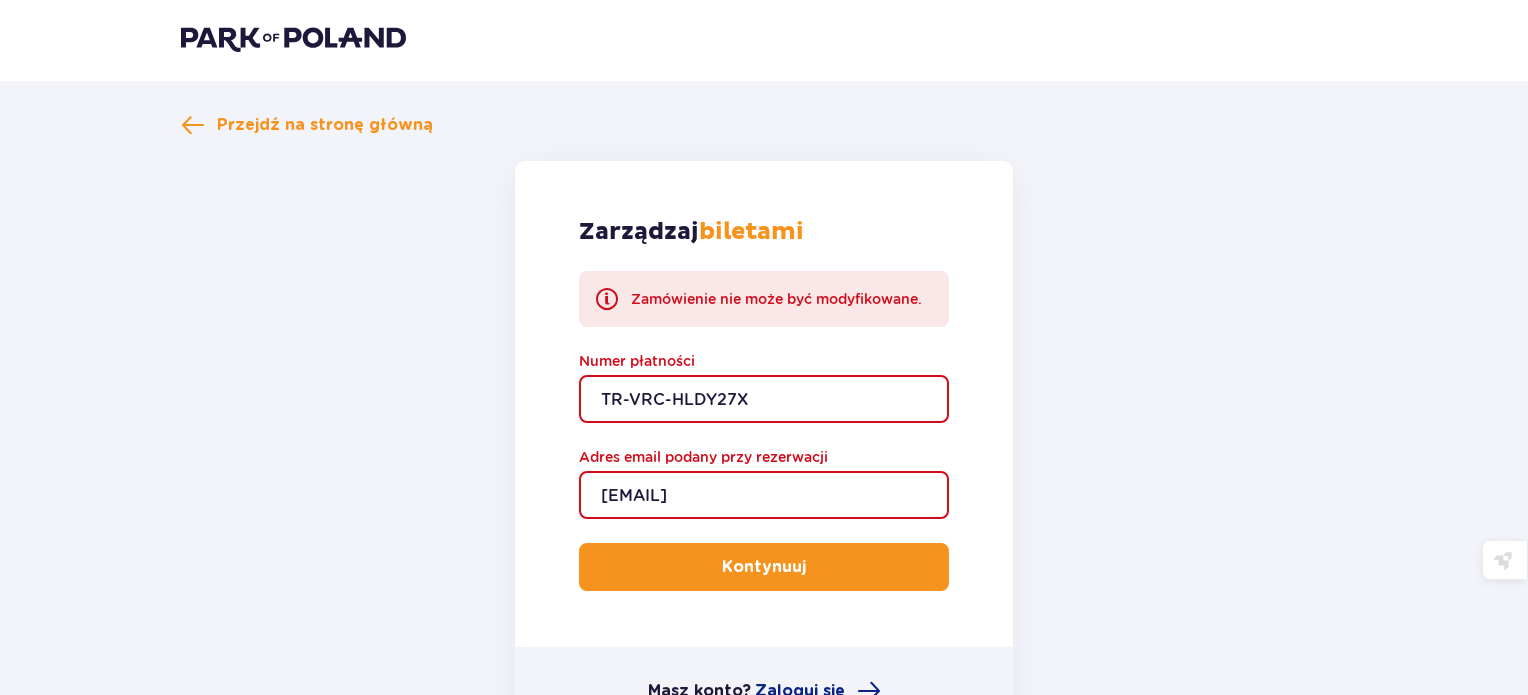 scroll, scrollTop: 0, scrollLeft: 0, axis: both 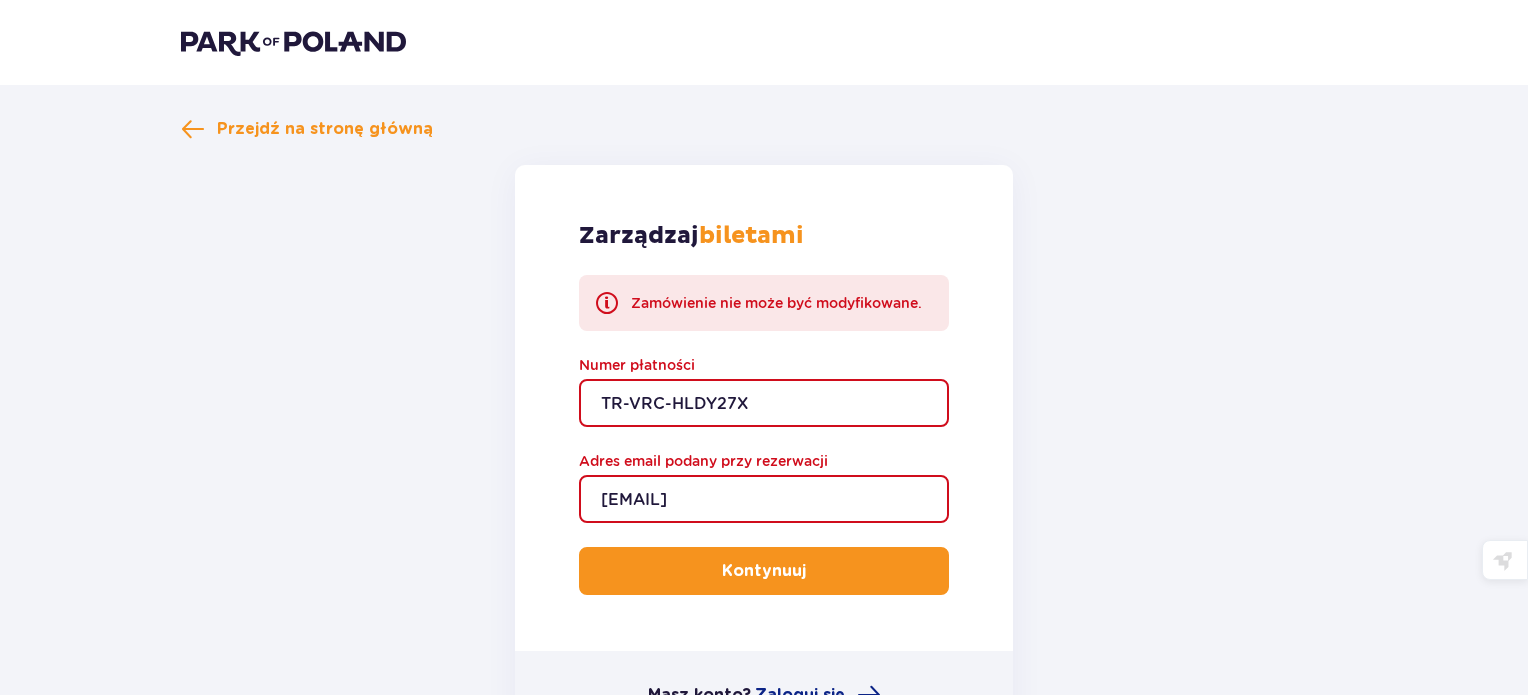 click on "TR-VRC-HLDY27X" at bounding box center [764, 403] 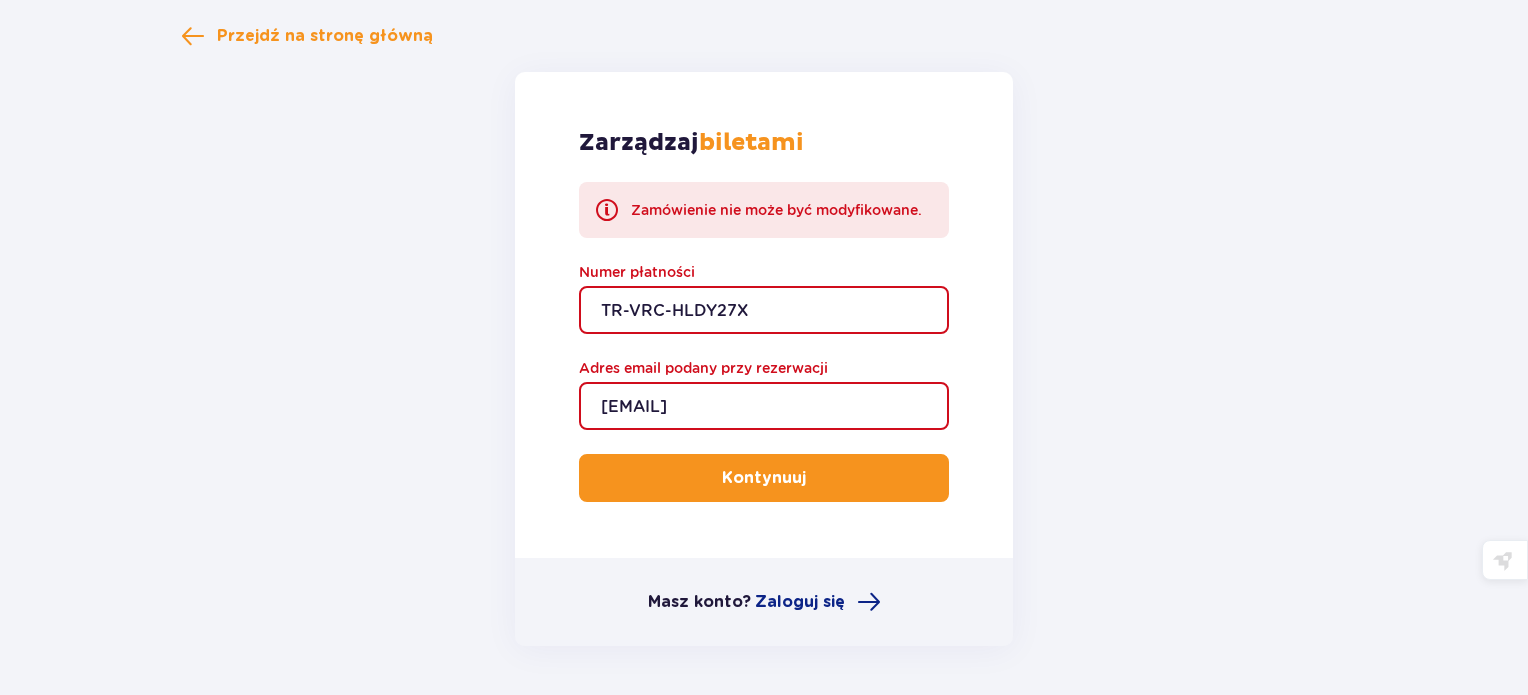 scroll, scrollTop: 164, scrollLeft: 0, axis: vertical 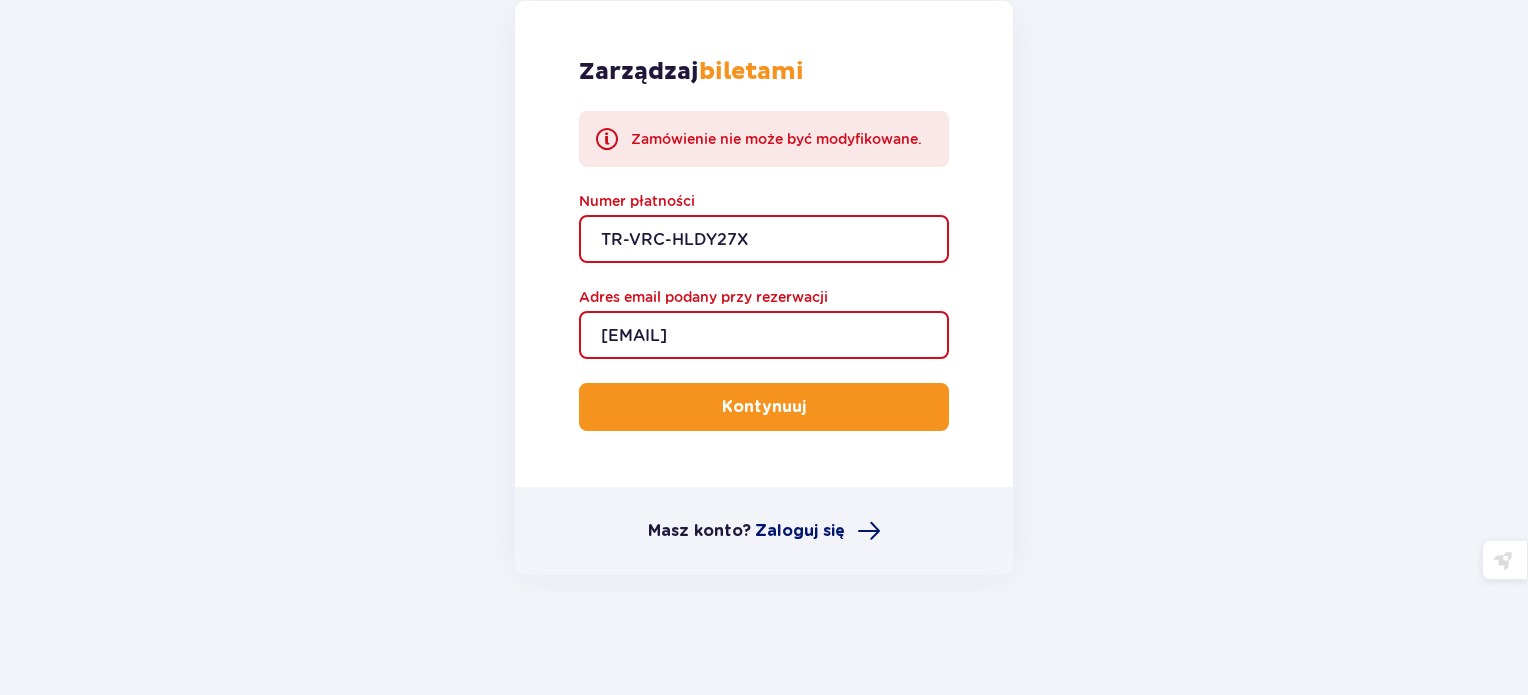 click on "Zaloguj się" at bounding box center [800, 531] 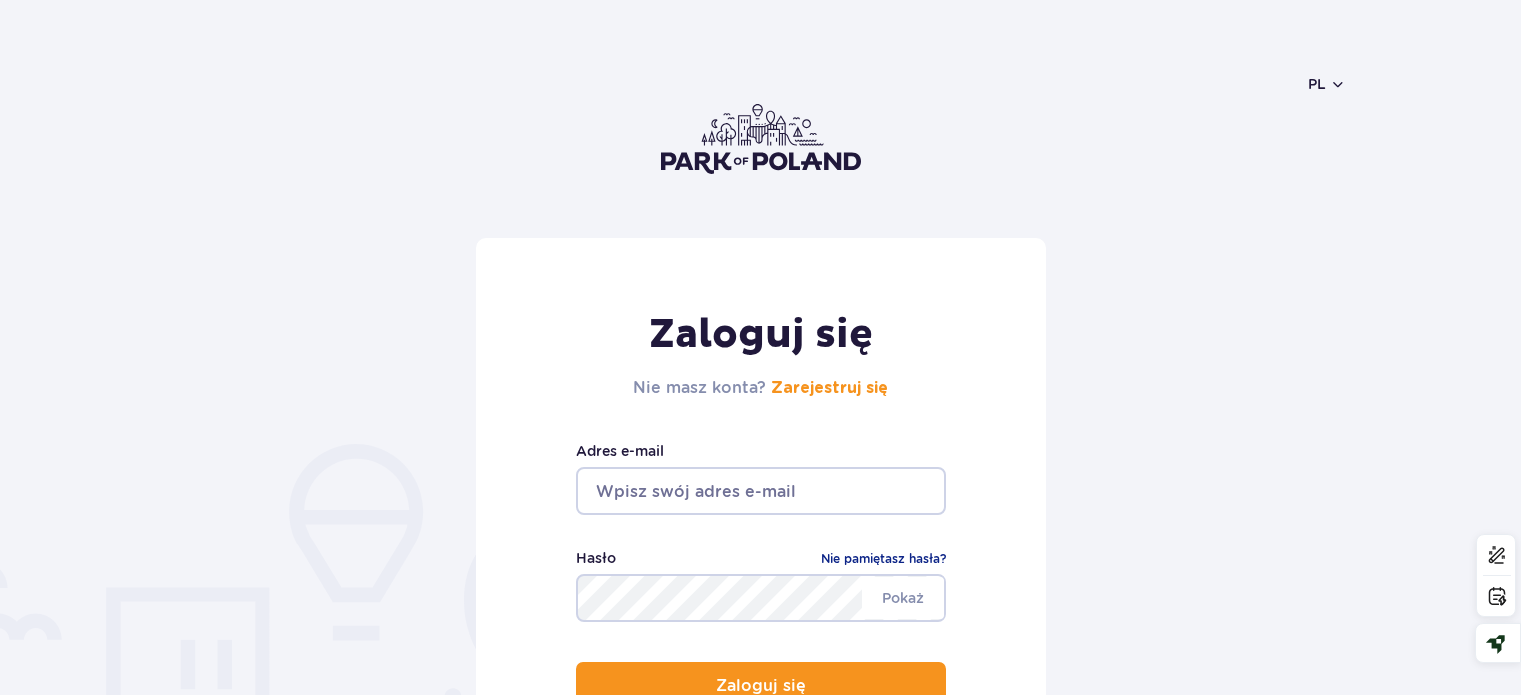 scroll, scrollTop: 0, scrollLeft: 0, axis: both 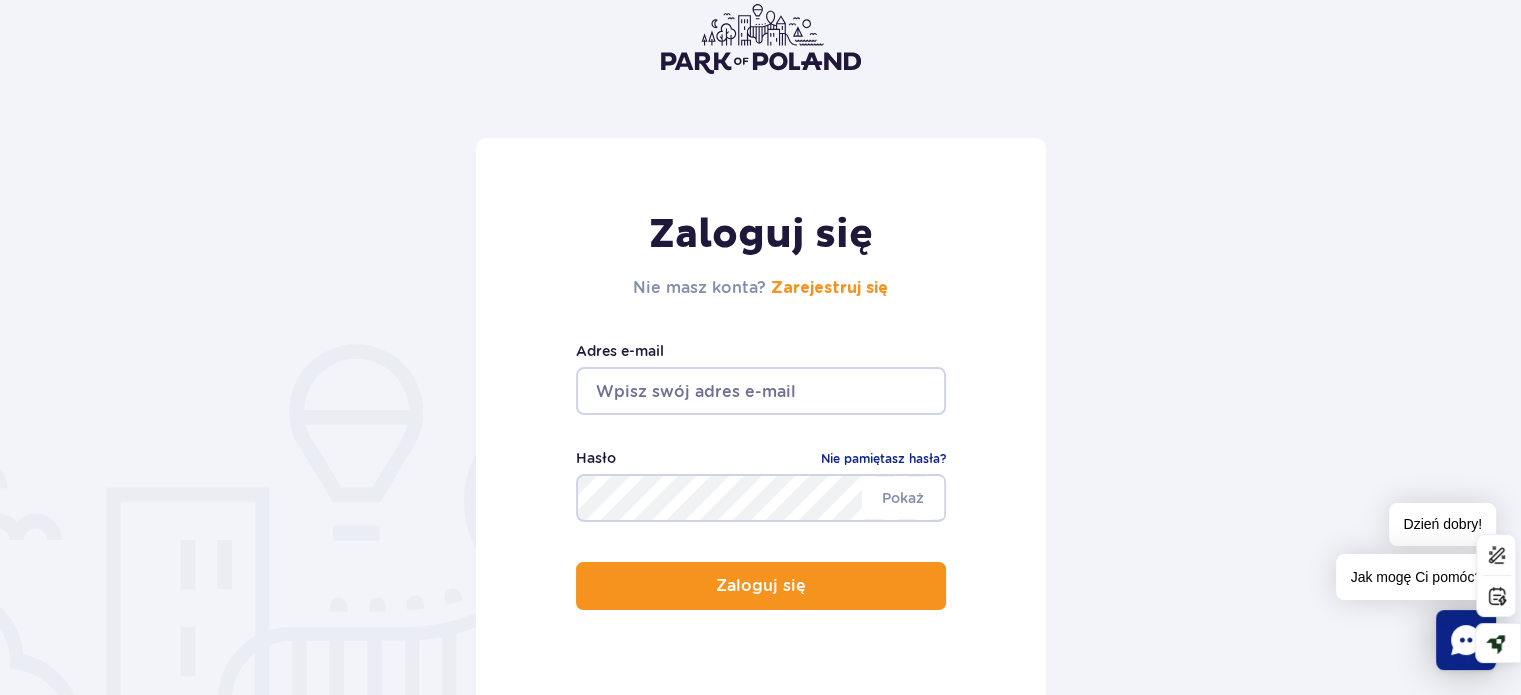 click at bounding box center [761, 391] 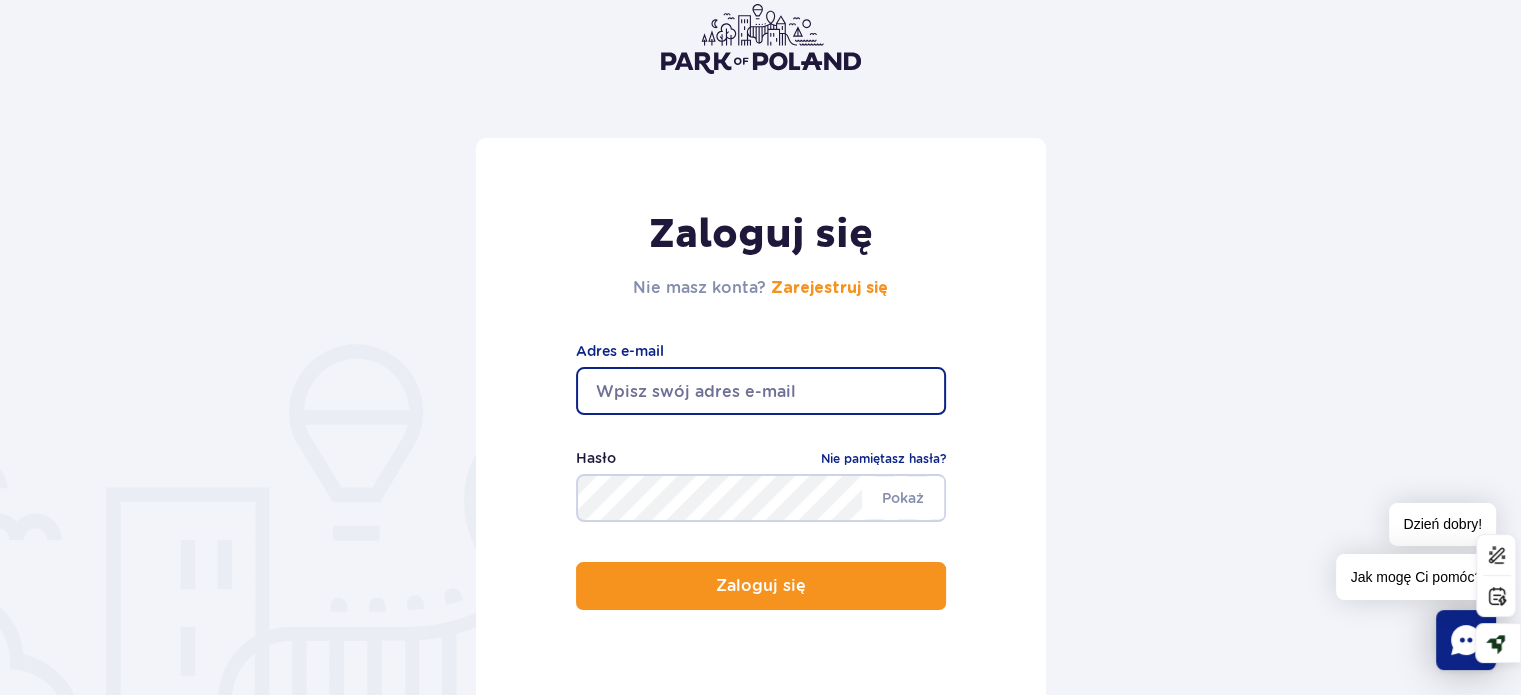 type on "[USERNAME]@[EXAMPLE.COM]" 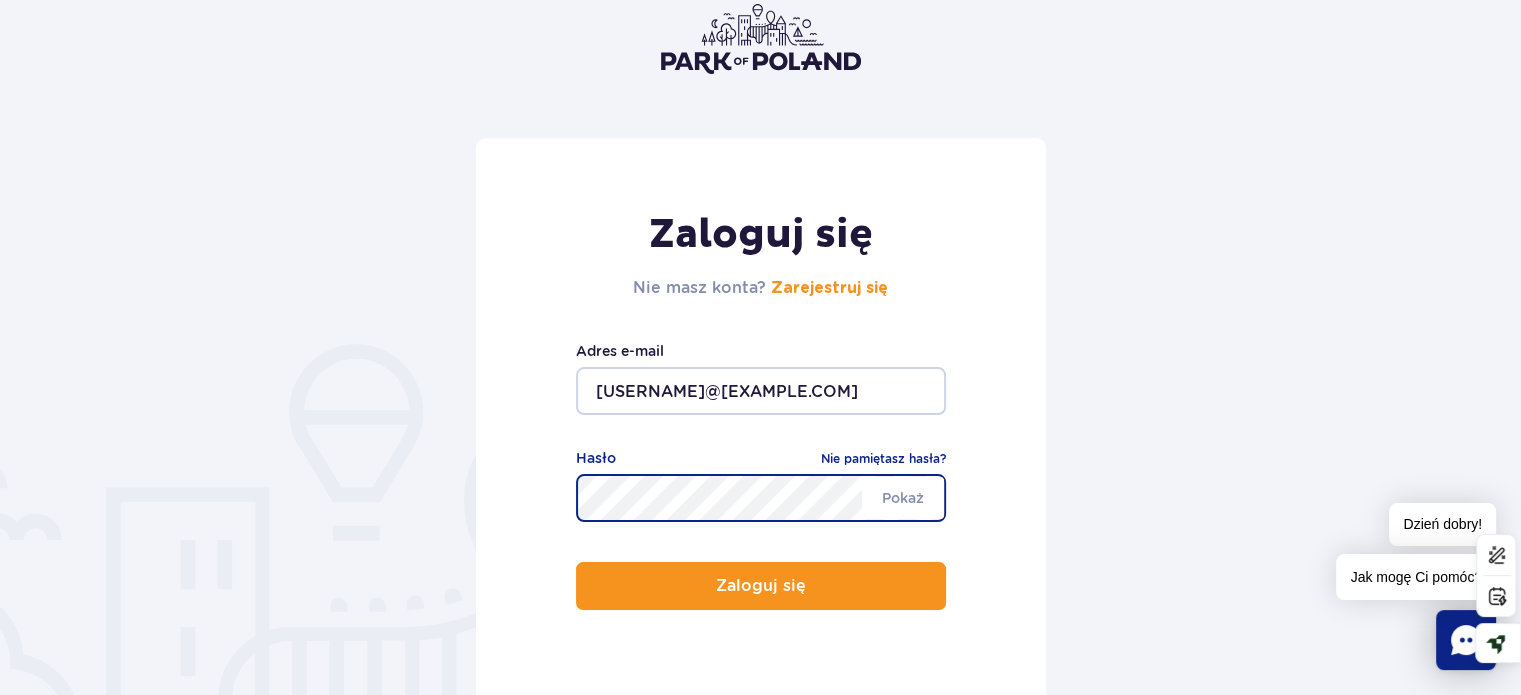 click on "Zaloguj się" at bounding box center (761, 586) 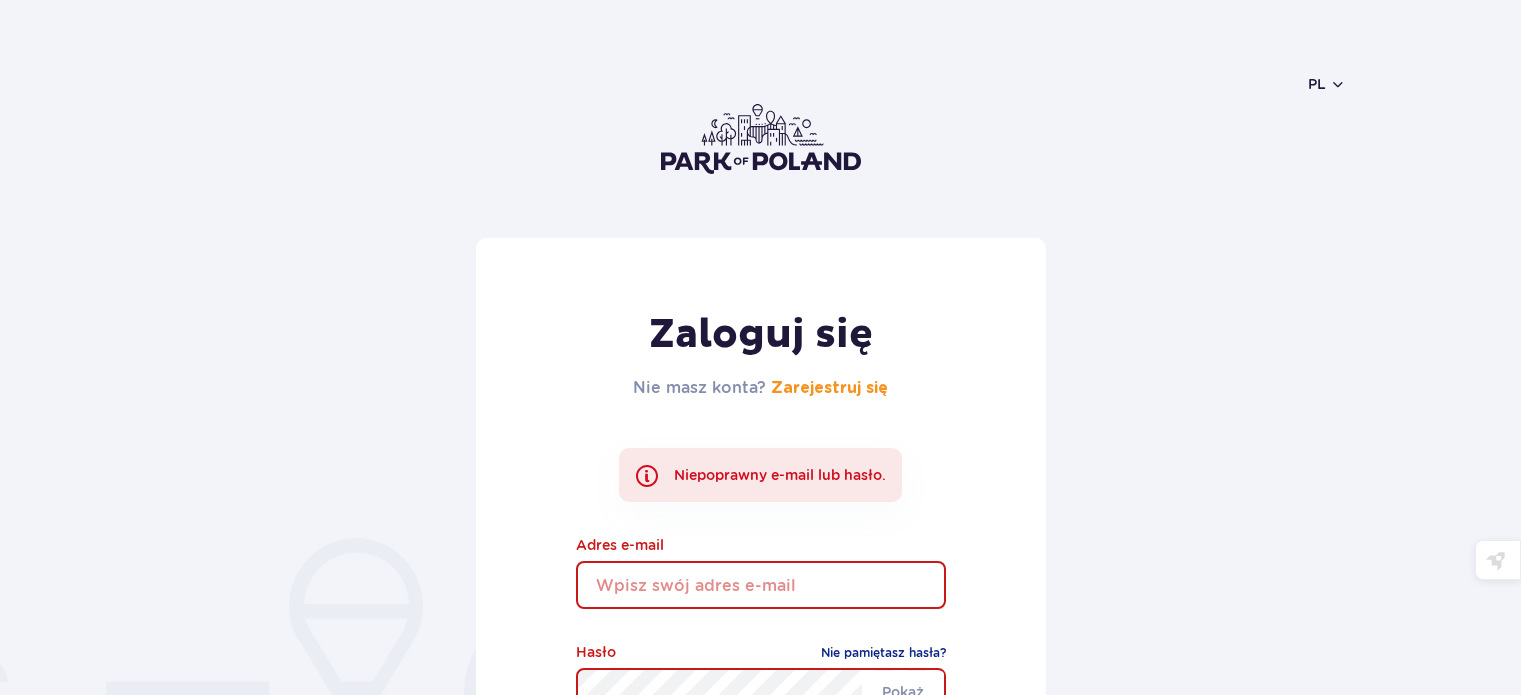 scroll, scrollTop: 0, scrollLeft: 0, axis: both 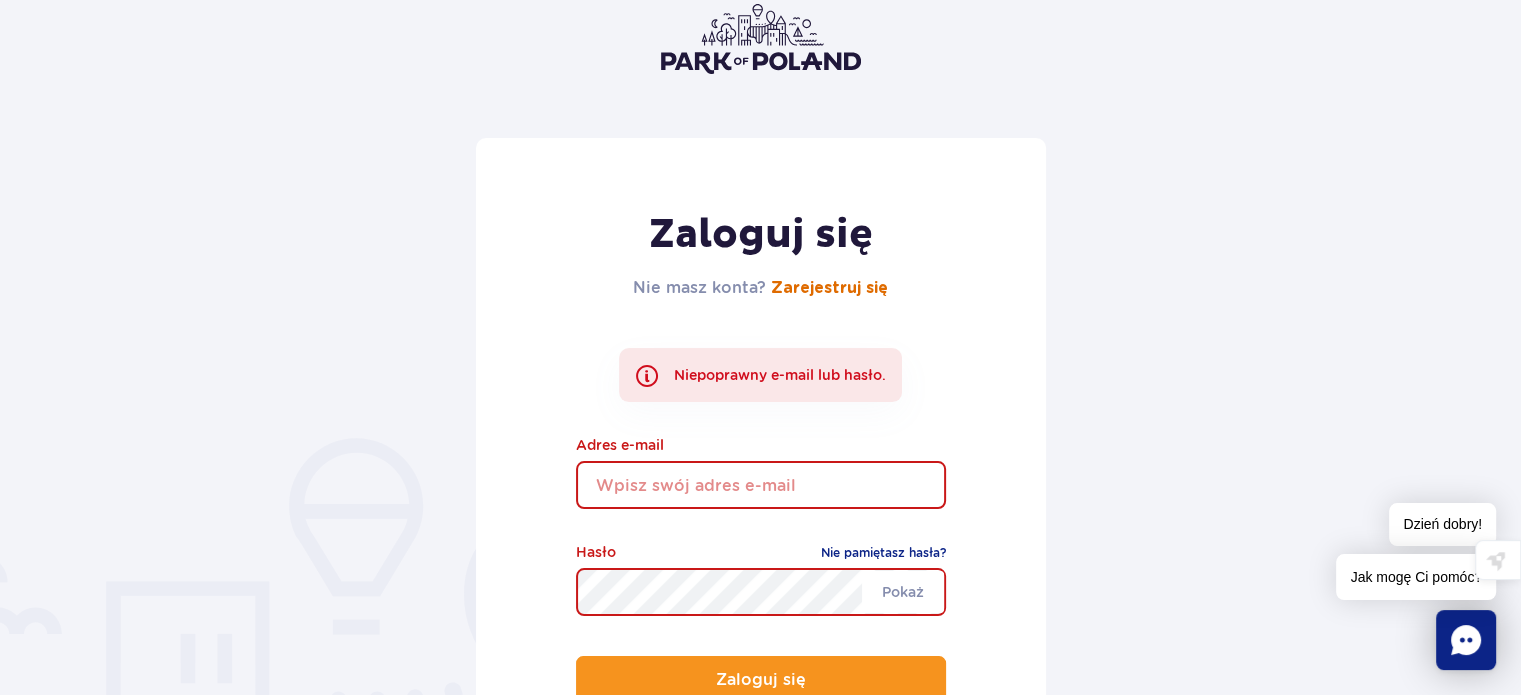 click on "Zarejestruj się" at bounding box center (829, 288) 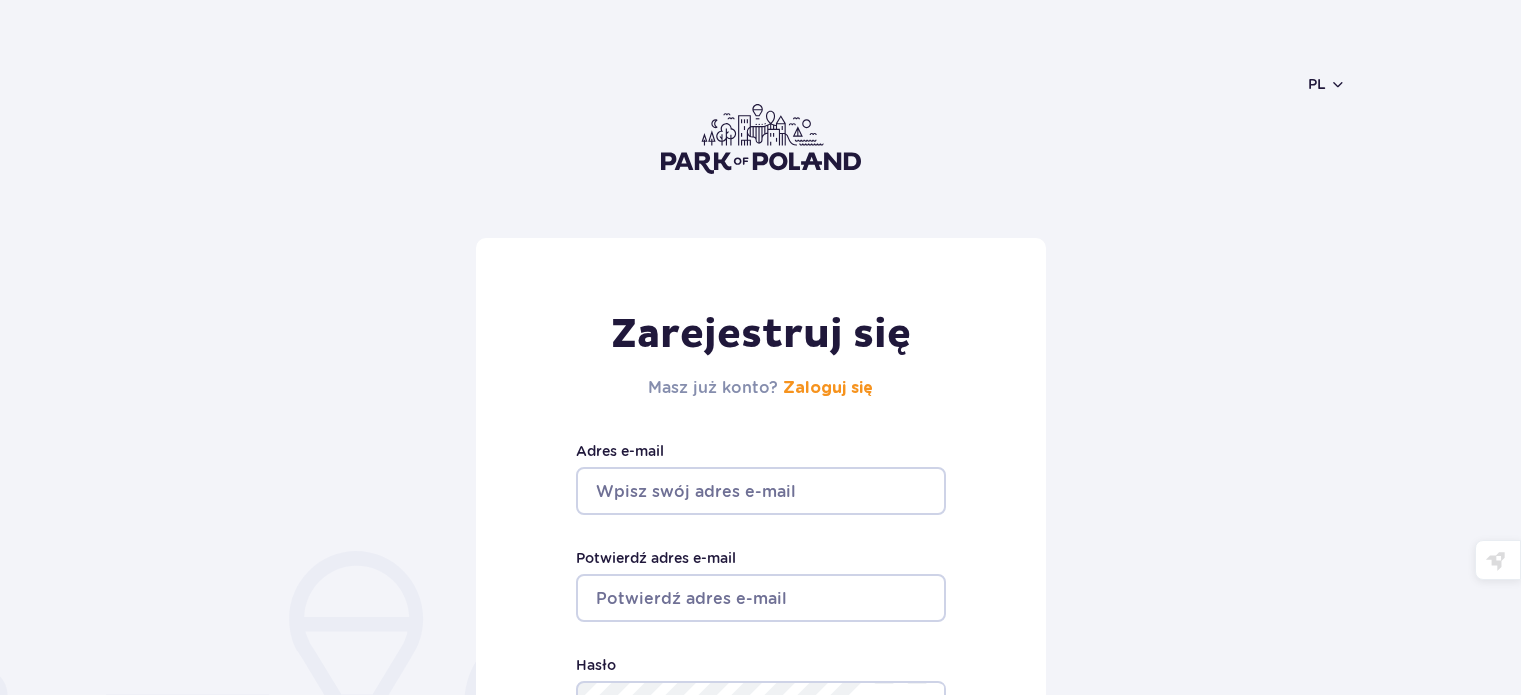 scroll, scrollTop: 0, scrollLeft: 0, axis: both 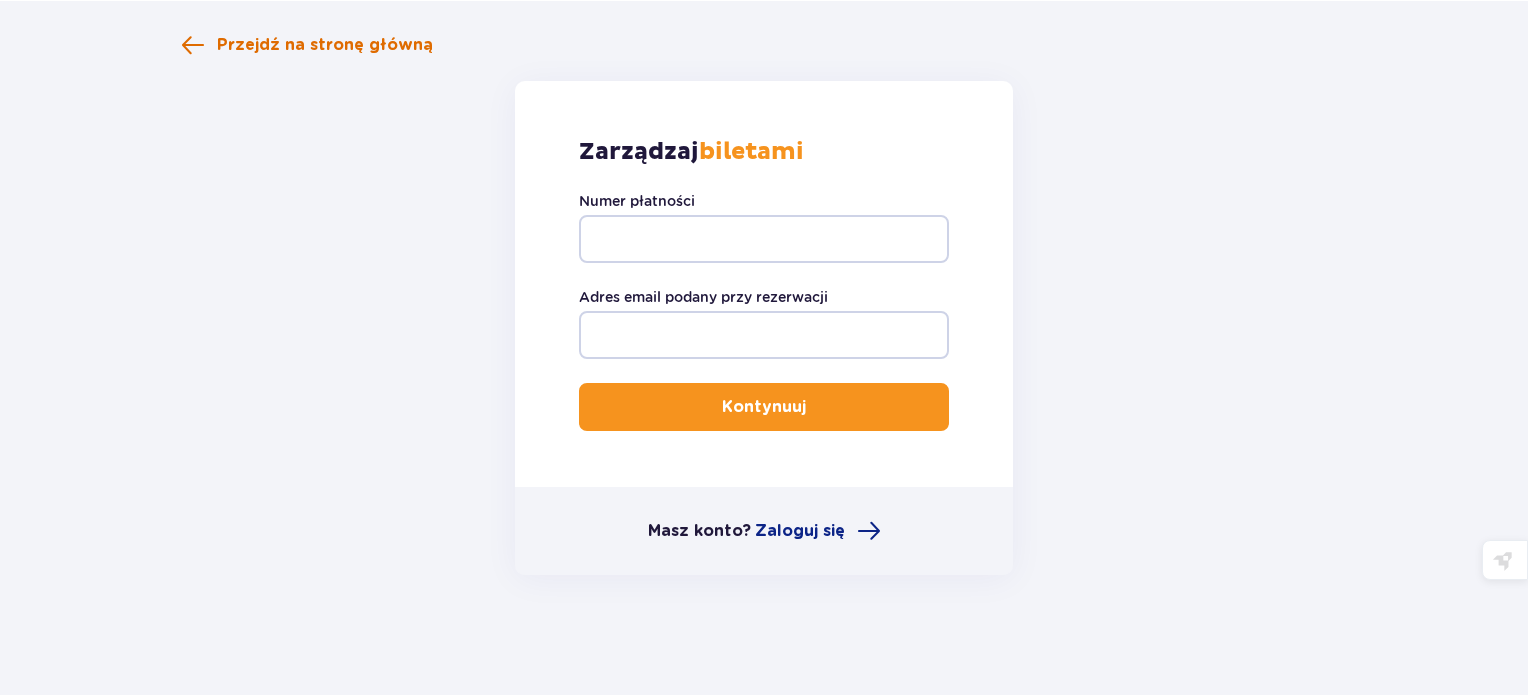 click on "Przejdź na stronę główną" at bounding box center [325, 45] 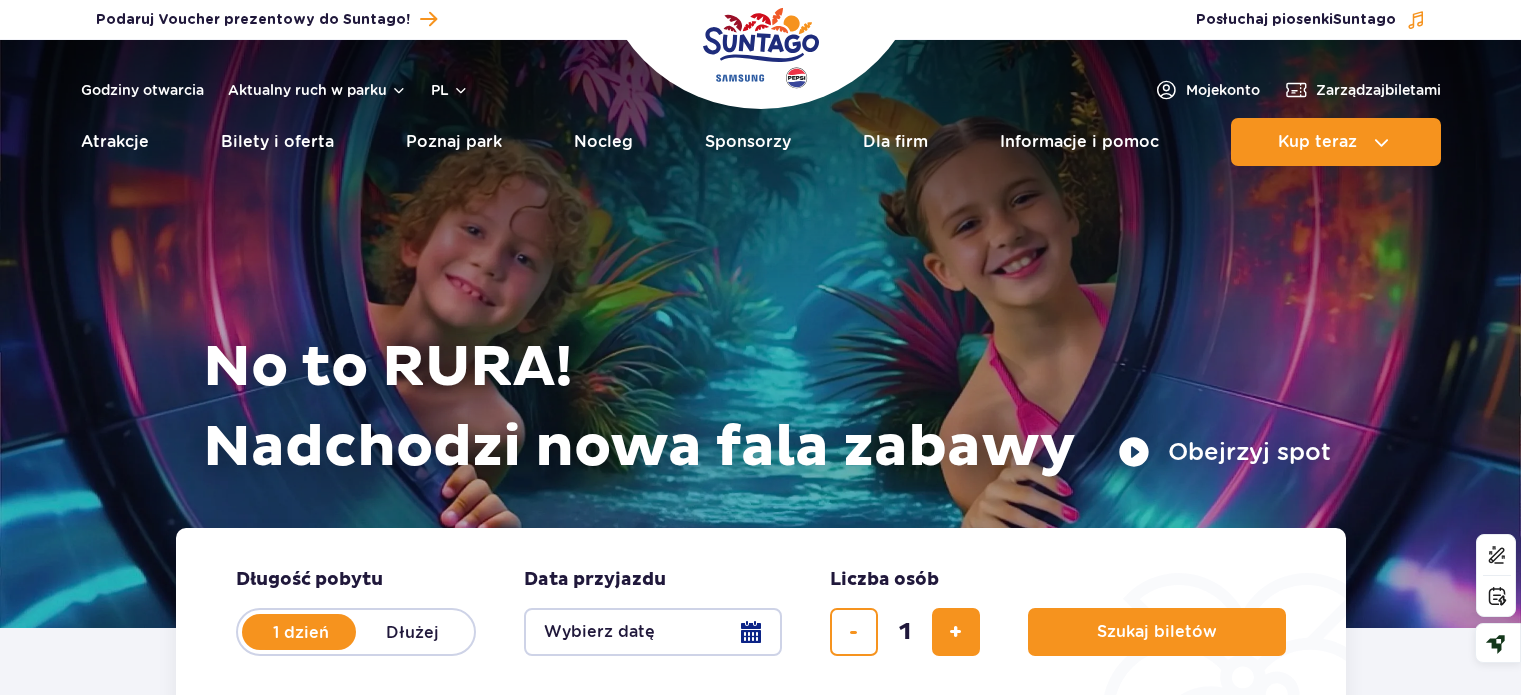 scroll, scrollTop: 0, scrollLeft: 0, axis: both 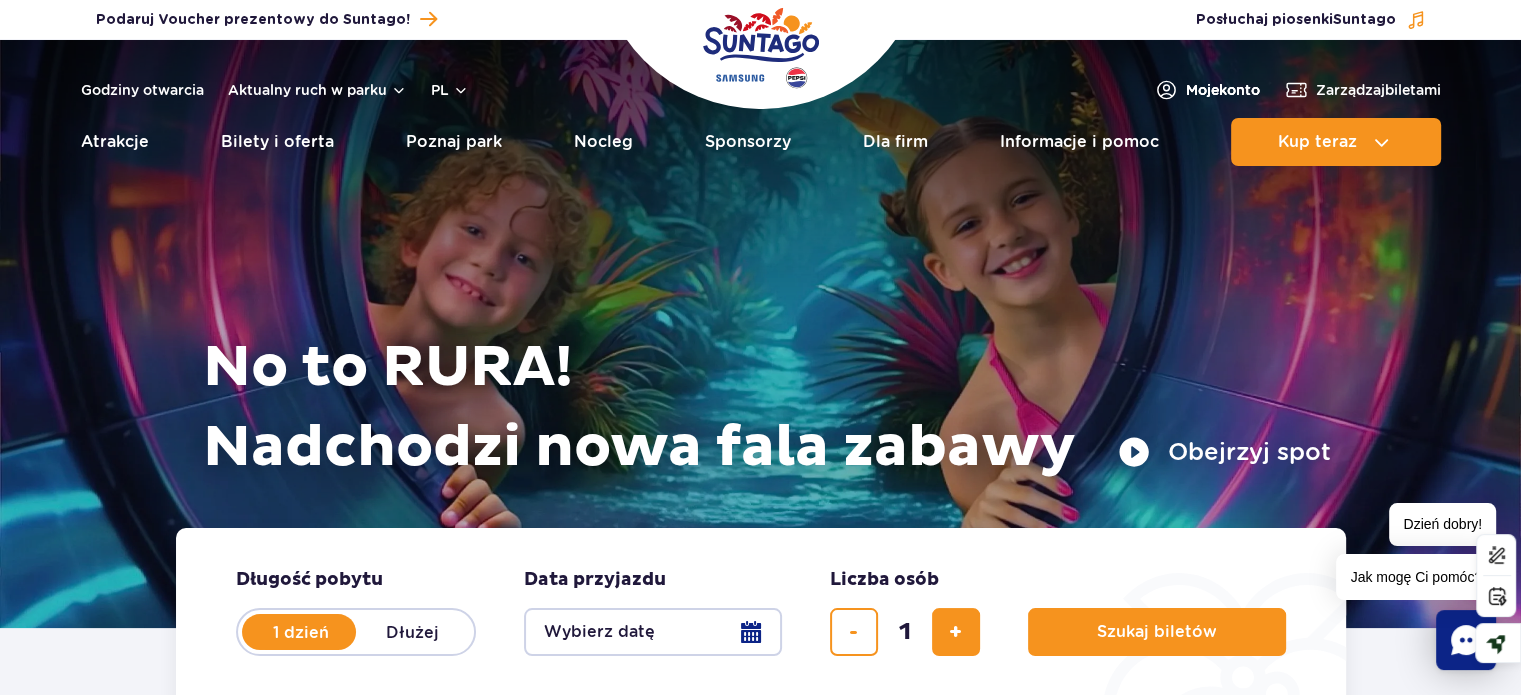 click on "Moje  konto" at bounding box center [1223, 90] 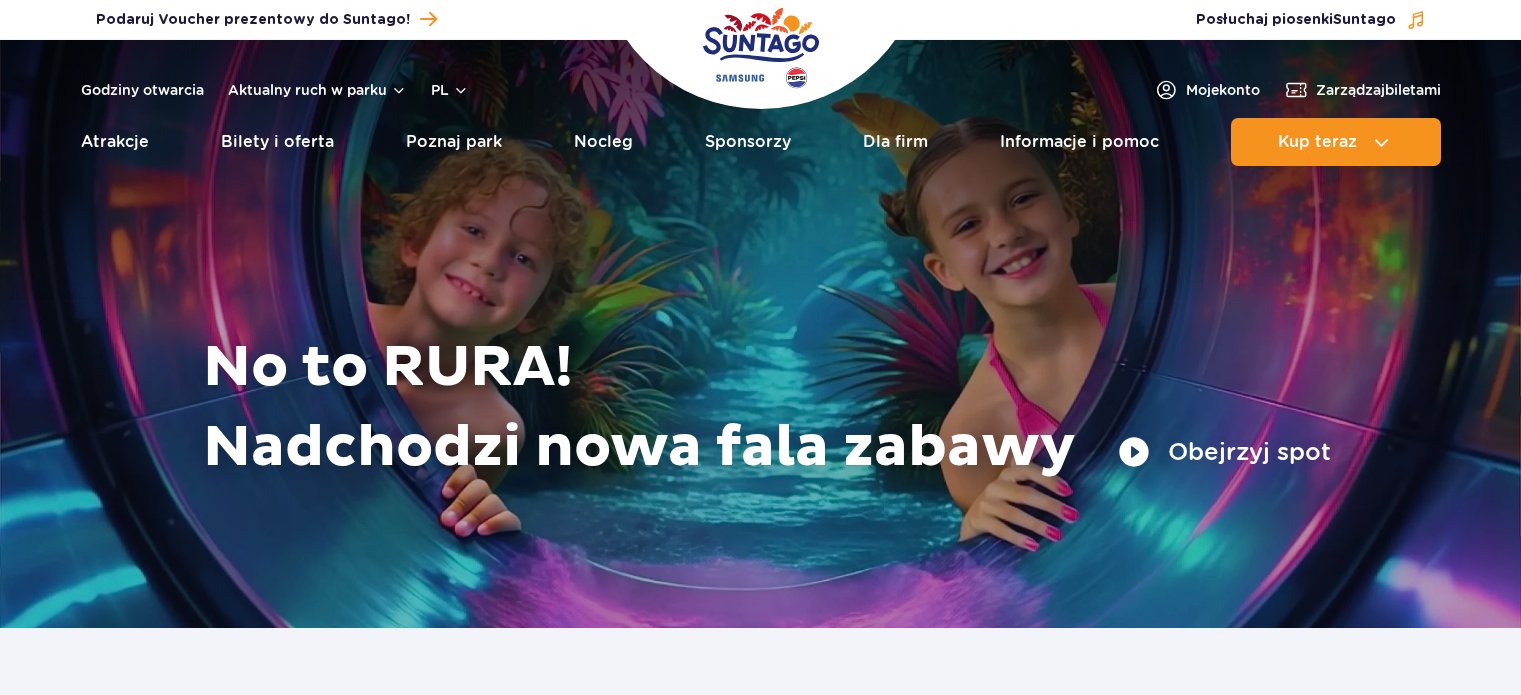 scroll, scrollTop: 0, scrollLeft: 0, axis: both 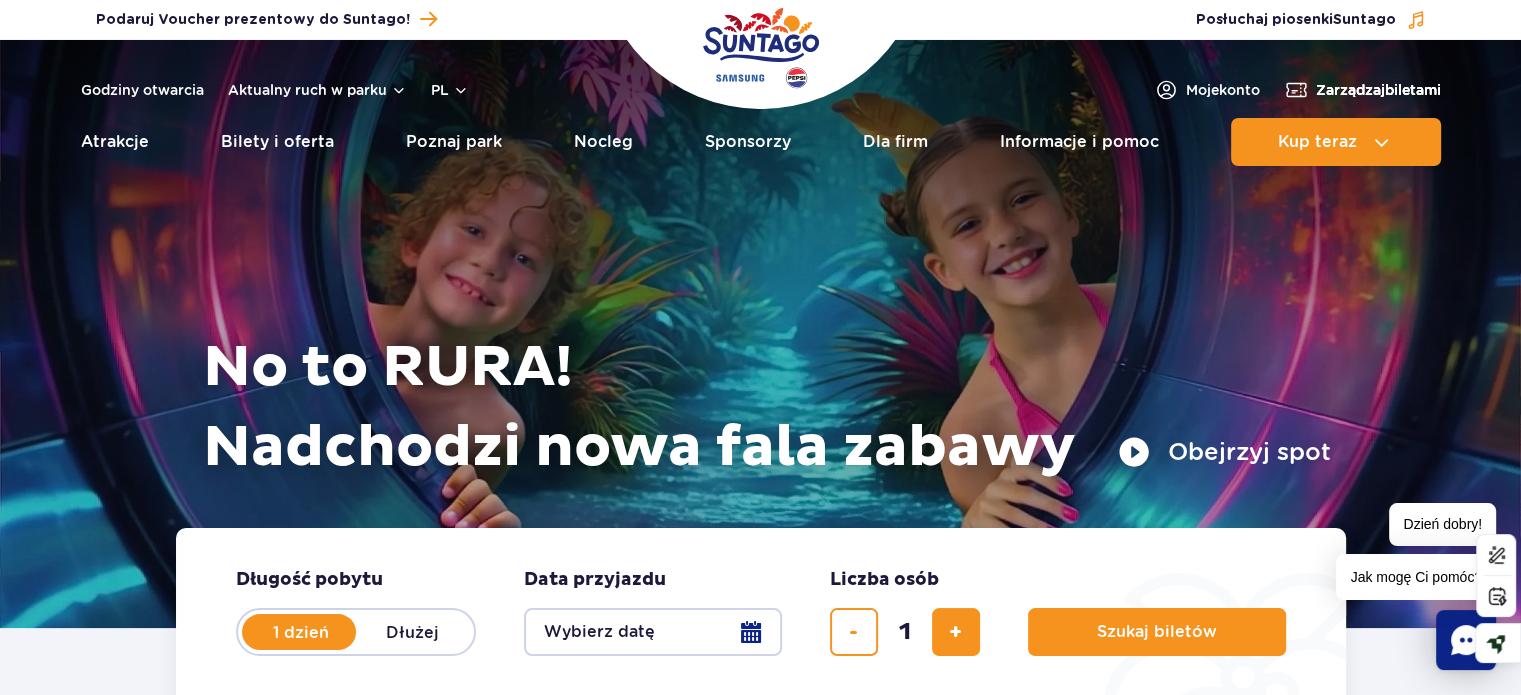 click on "Zarządzaj  biletami" at bounding box center (1378, 90) 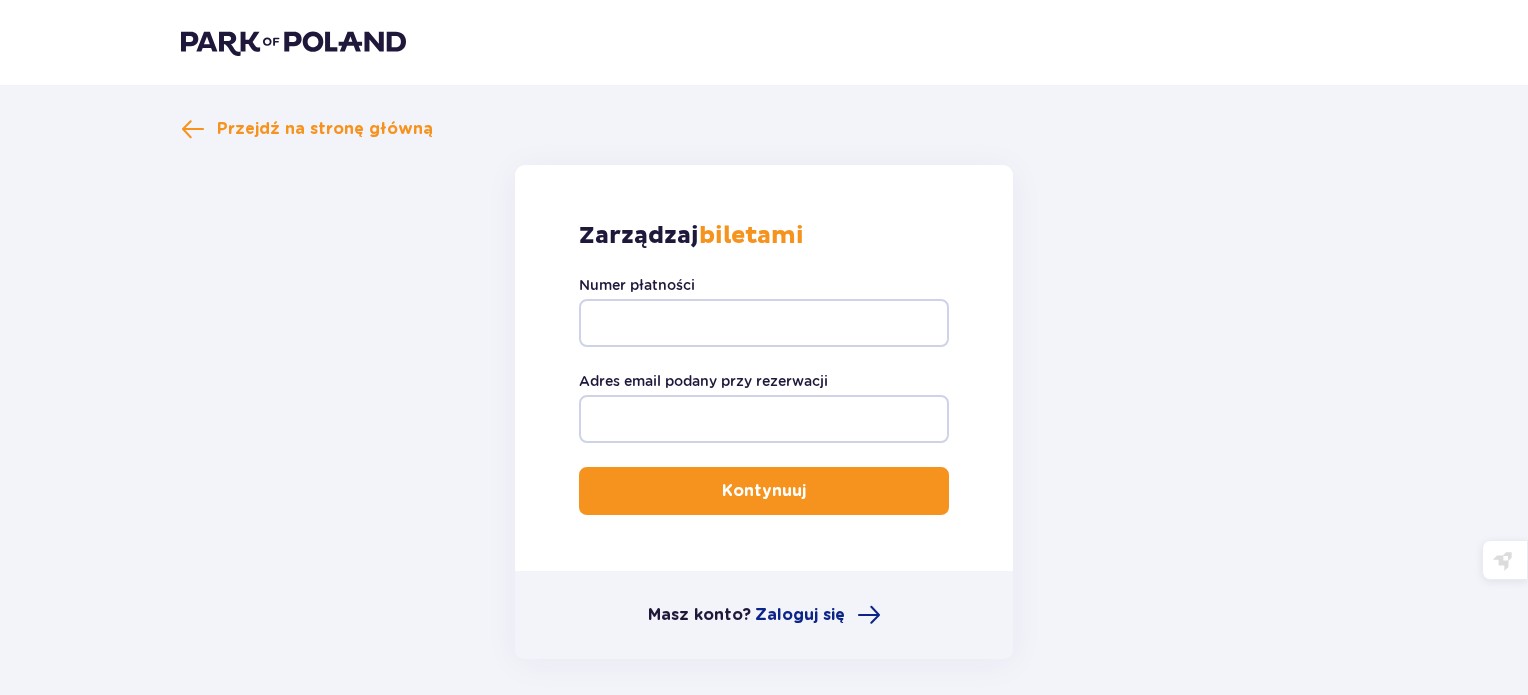 scroll, scrollTop: 0, scrollLeft: 0, axis: both 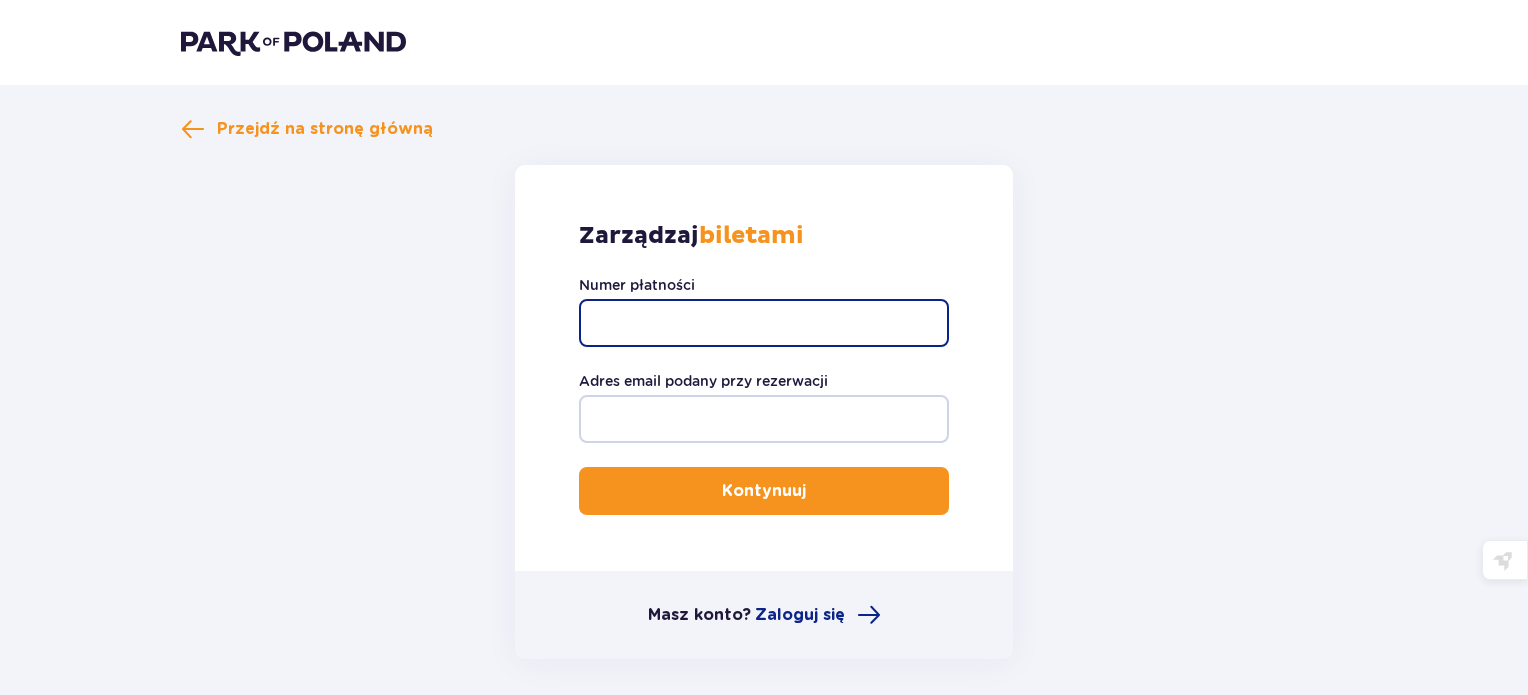 click on "Numer płatności" at bounding box center [764, 323] 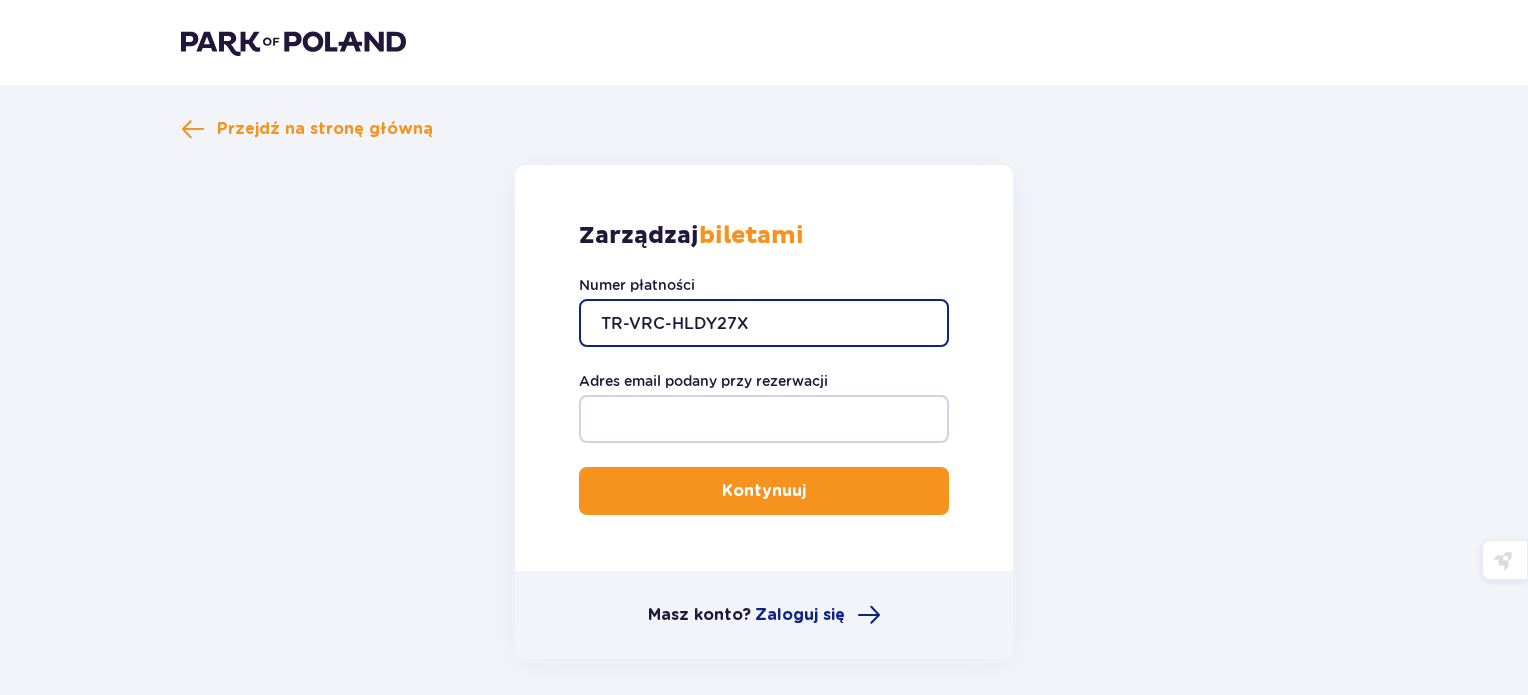 click on "TR-VRC-HLDY27X" at bounding box center [764, 323] 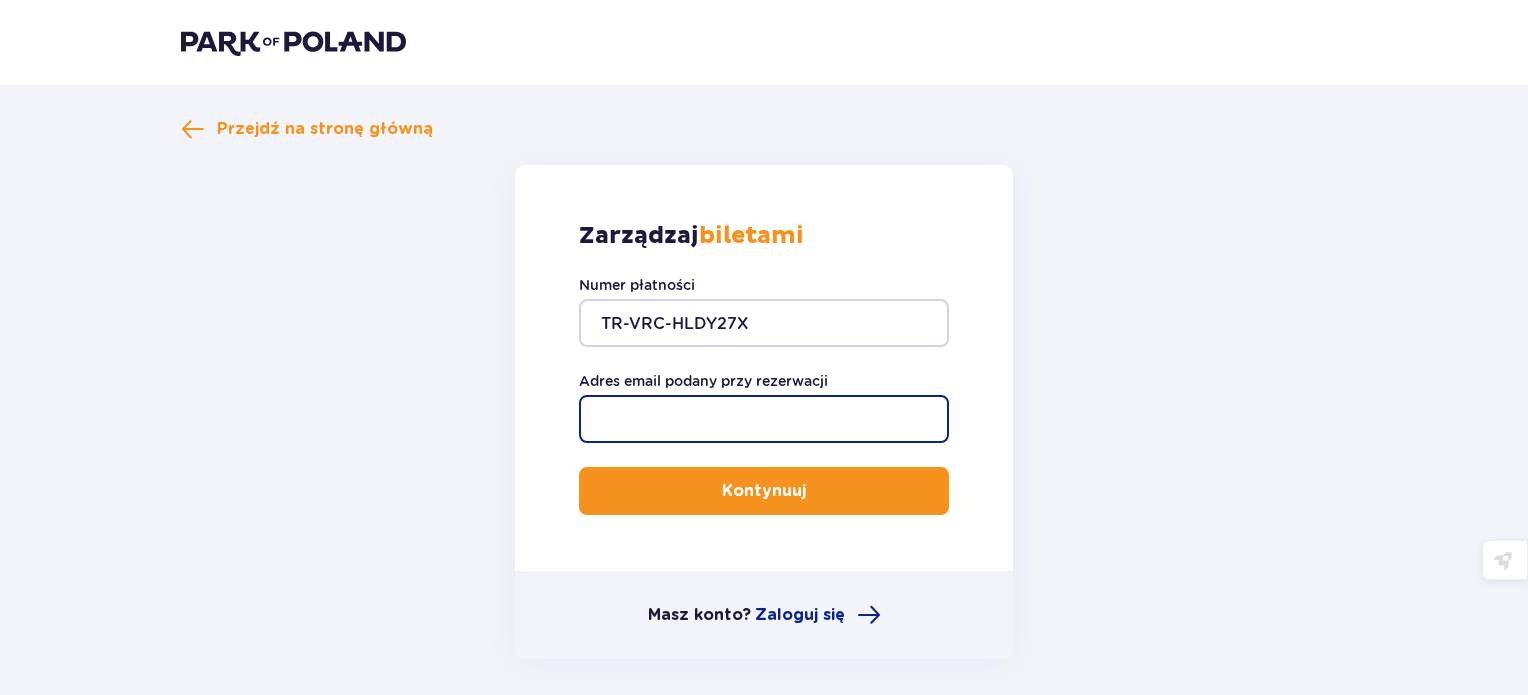 click on "Adres email podany przy rezerwacji" at bounding box center [764, 419] 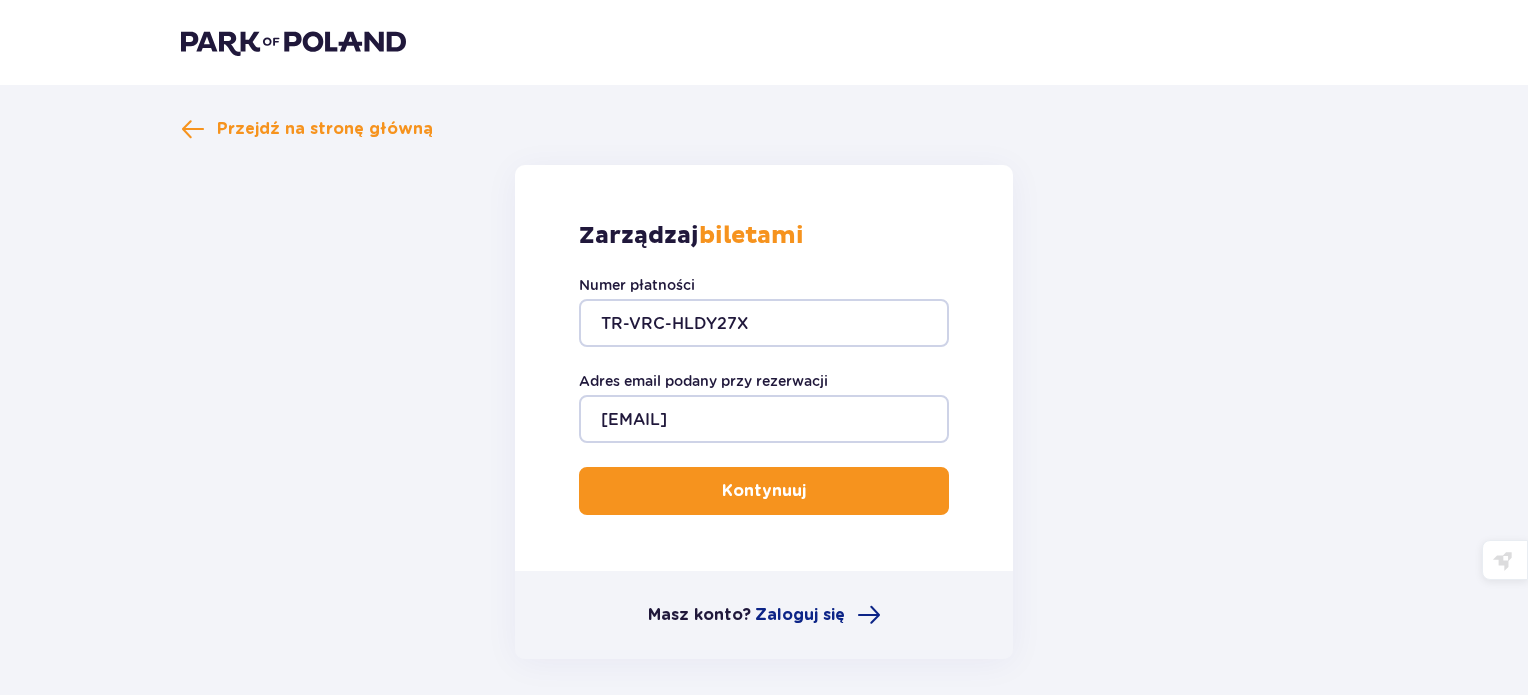 click on "Kontynuuj" at bounding box center [764, 491] 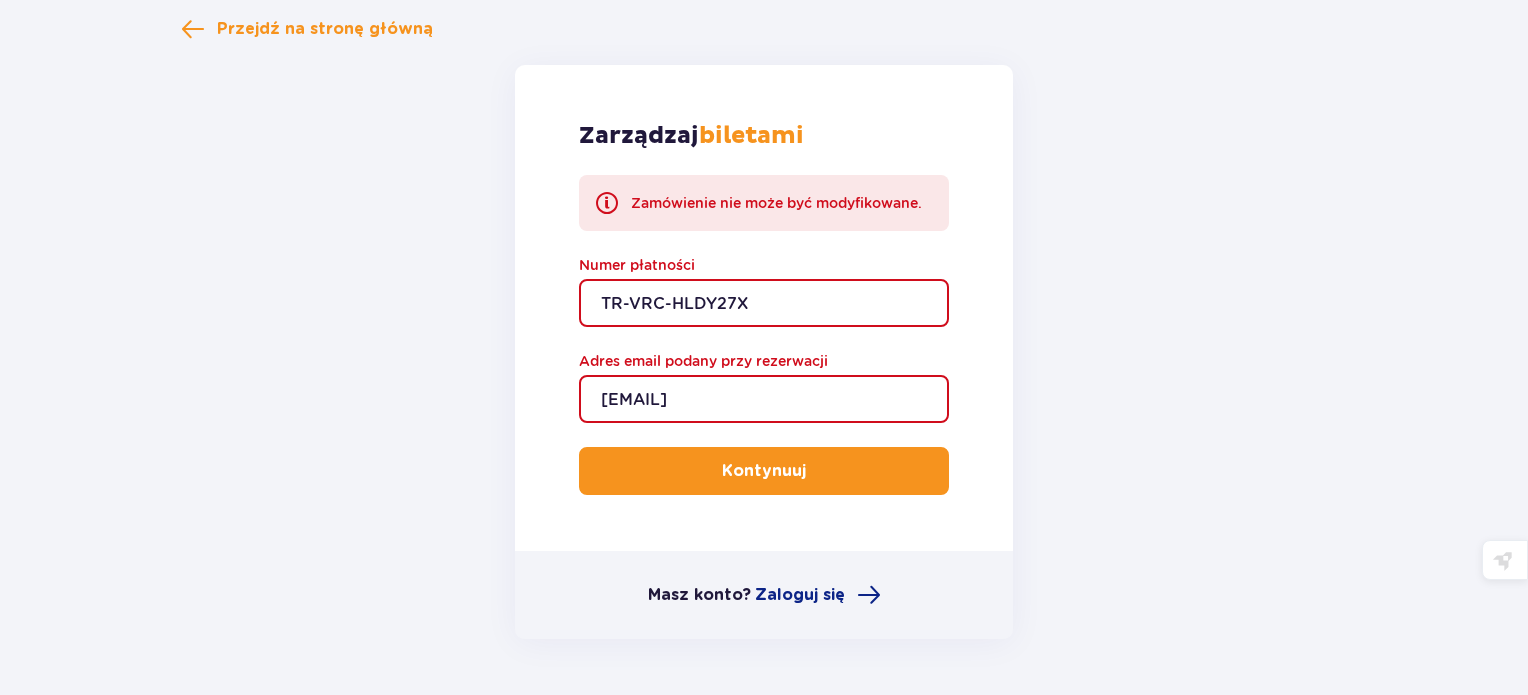 click on "Kontynuuj" at bounding box center (764, 471) 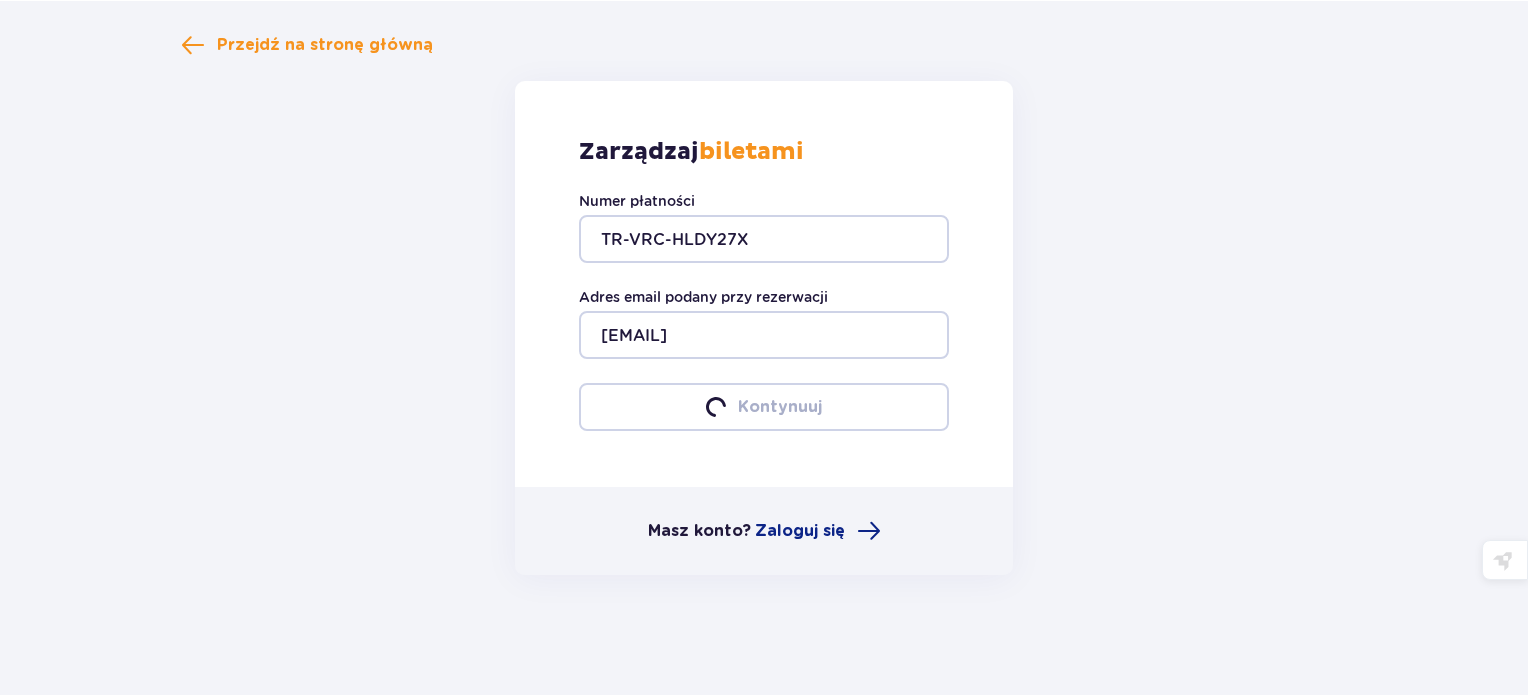 scroll, scrollTop: 100, scrollLeft: 0, axis: vertical 